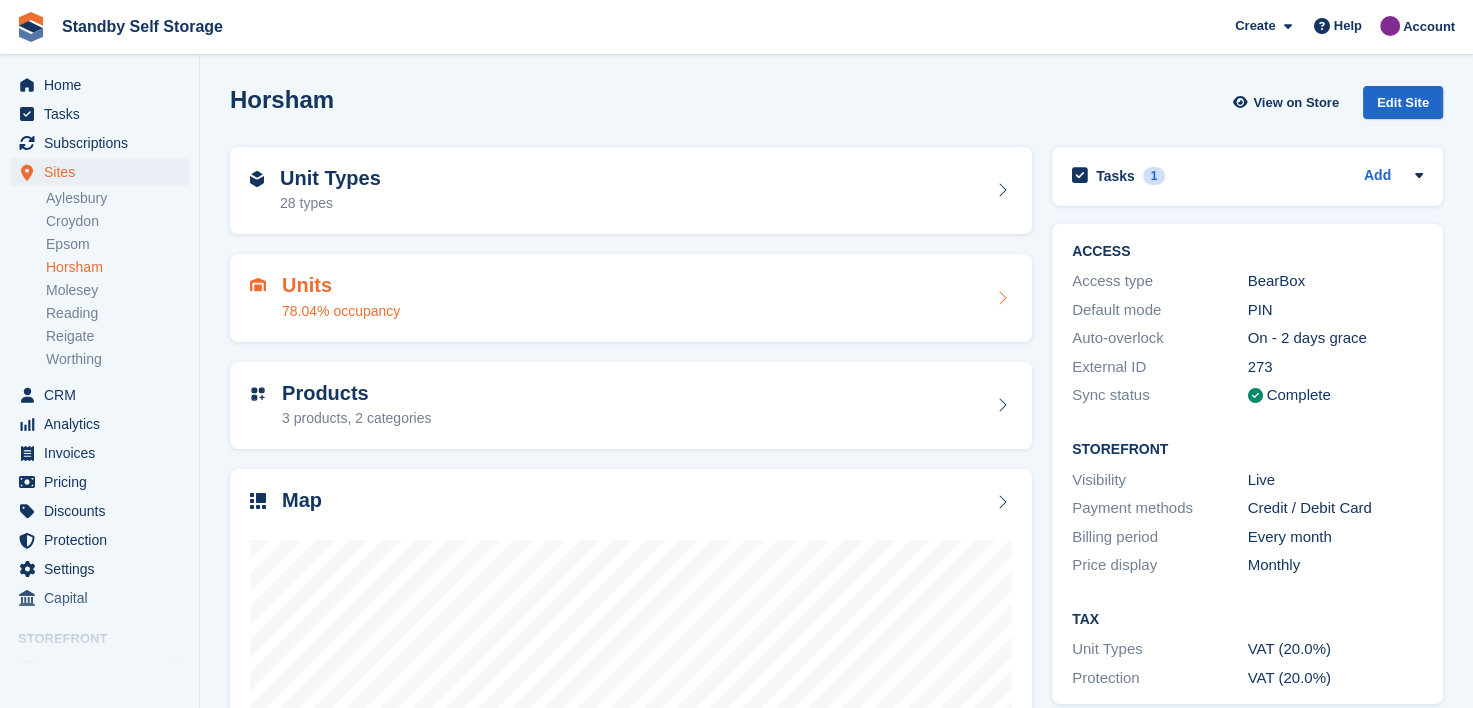 scroll, scrollTop: 252, scrollLeft: 0, axis: vertical 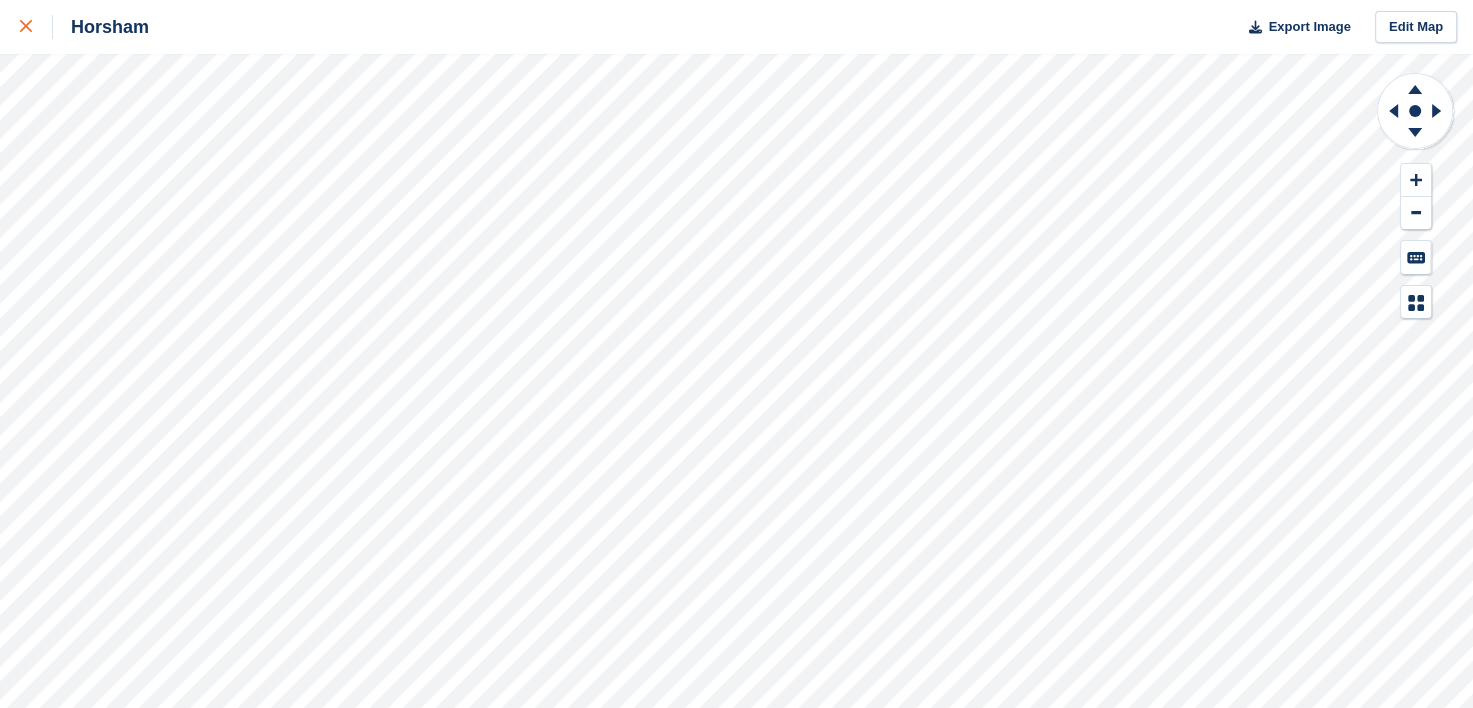click 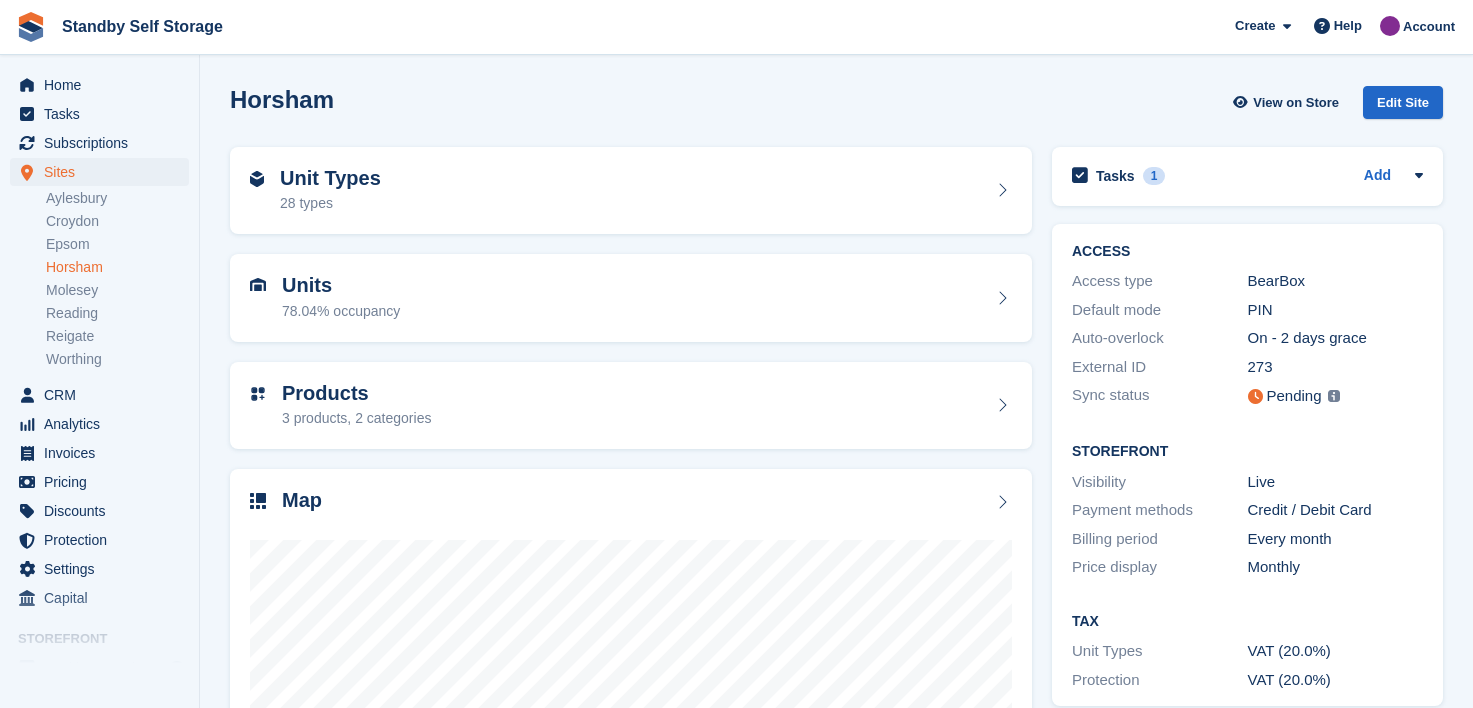 scroll, scrollTop: 0, scrollLeft: 0, axis: both 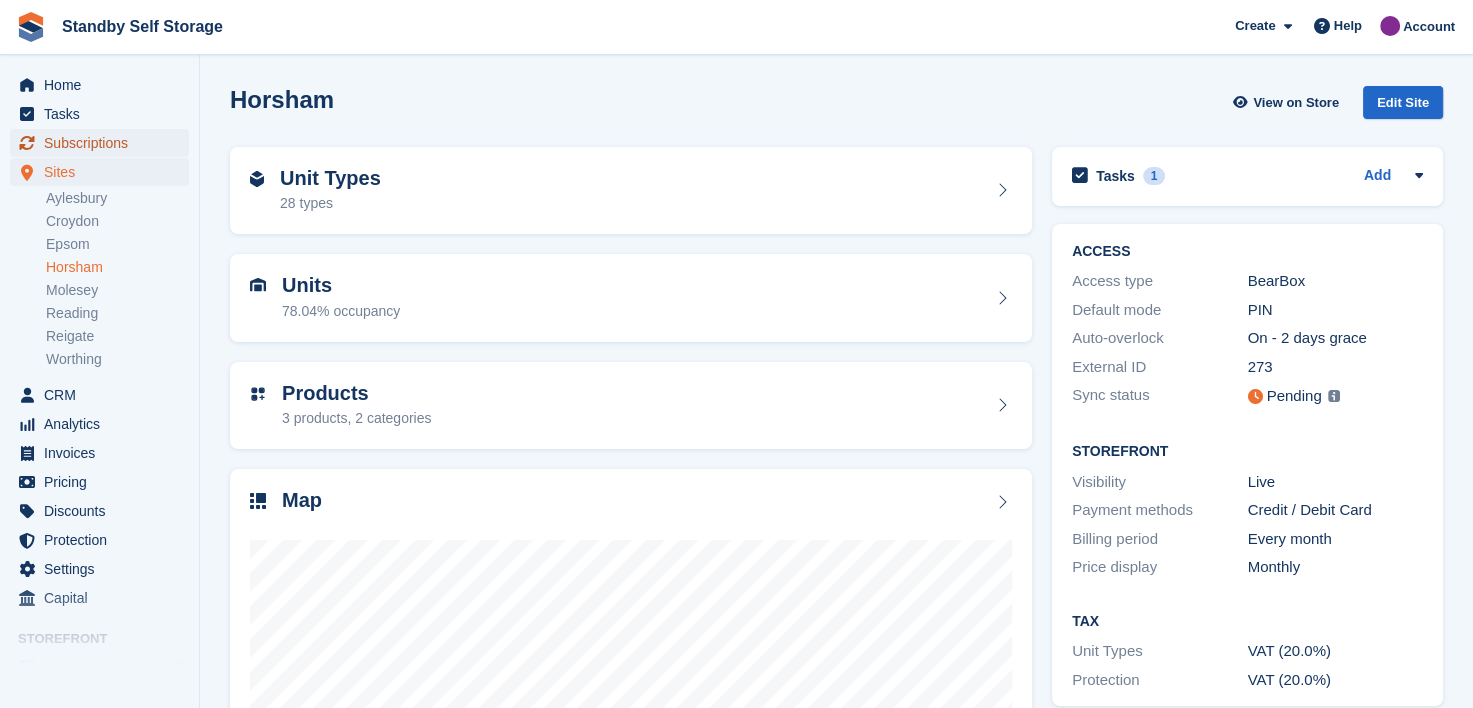 drag, startPoint x: 65, startPoint y: 139, endPoint x: 142, endPoint y: 150, distance: 77.781746 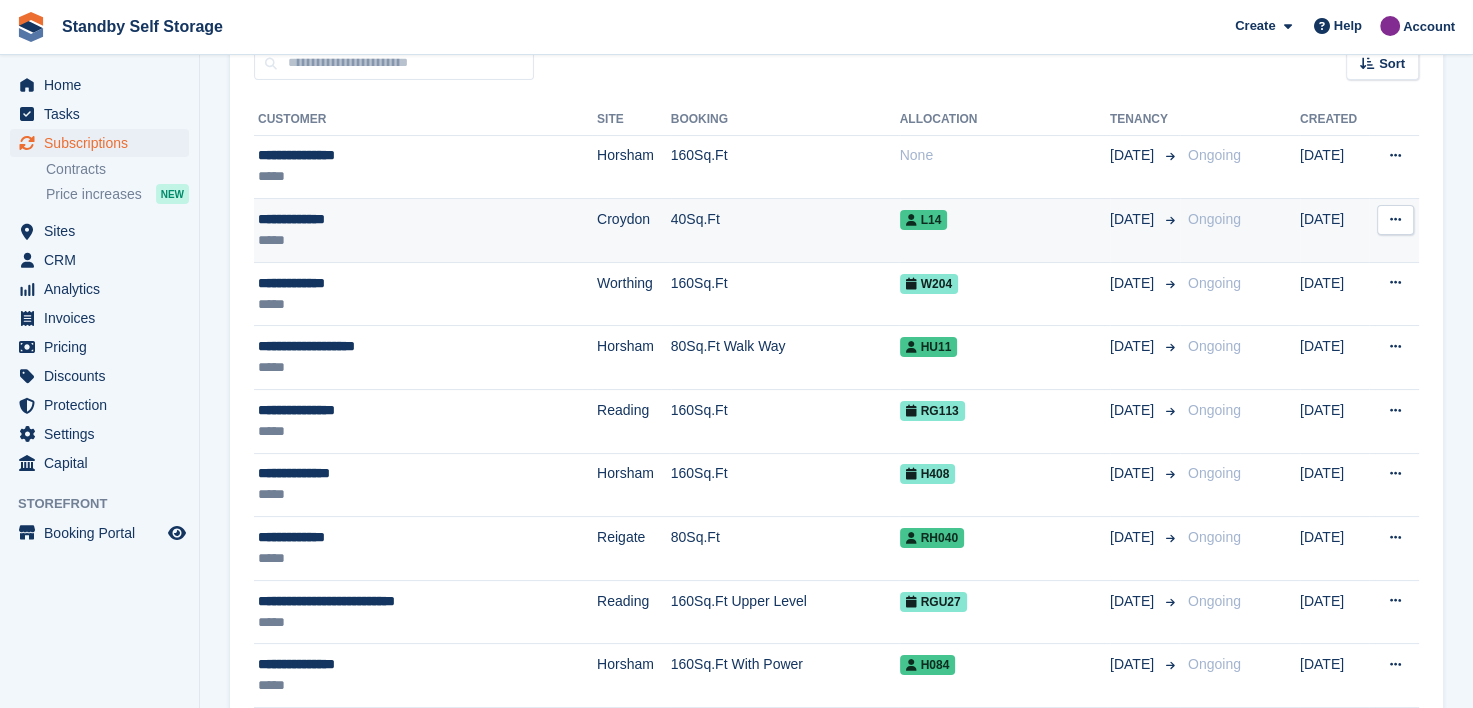 scroll, scrollTop: 300, scrollLeft: 0, axis: vertical 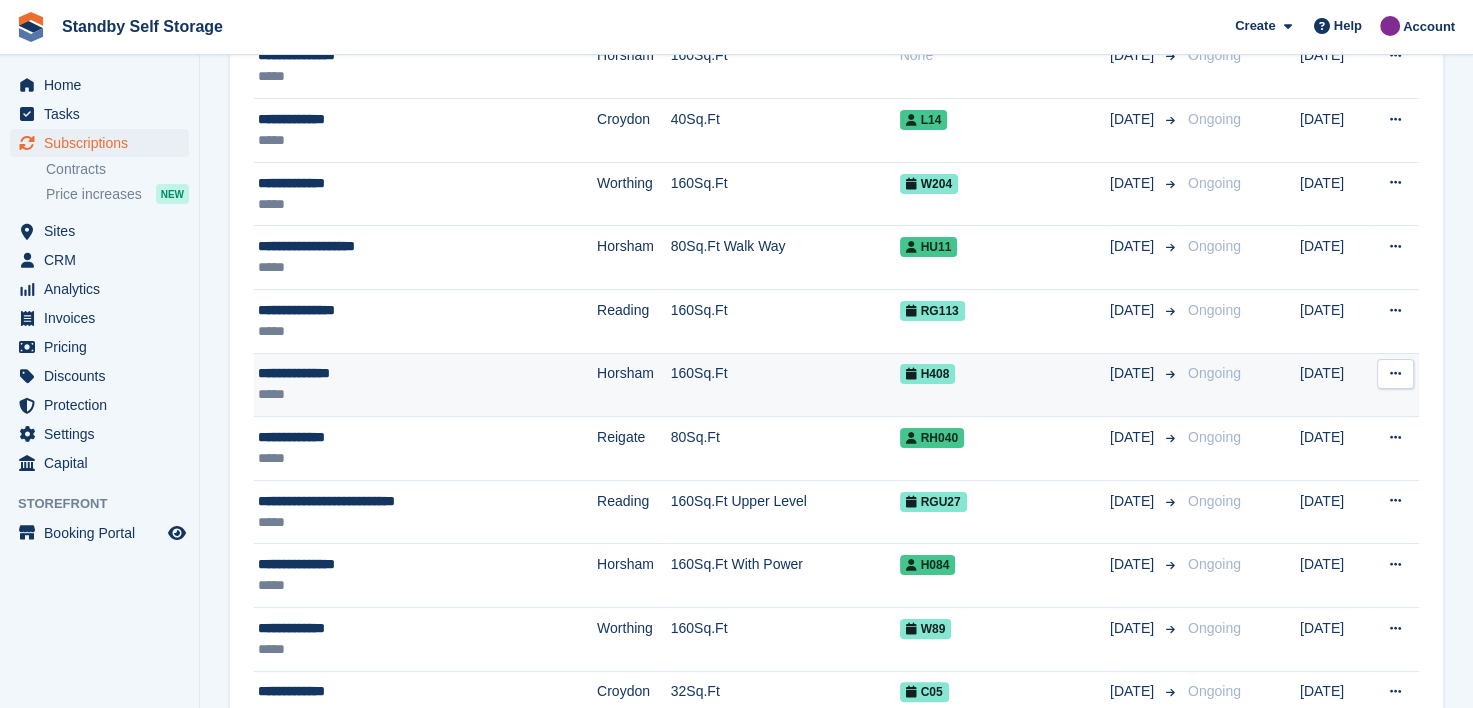 click on "**********" at bounding box center [398, 373] 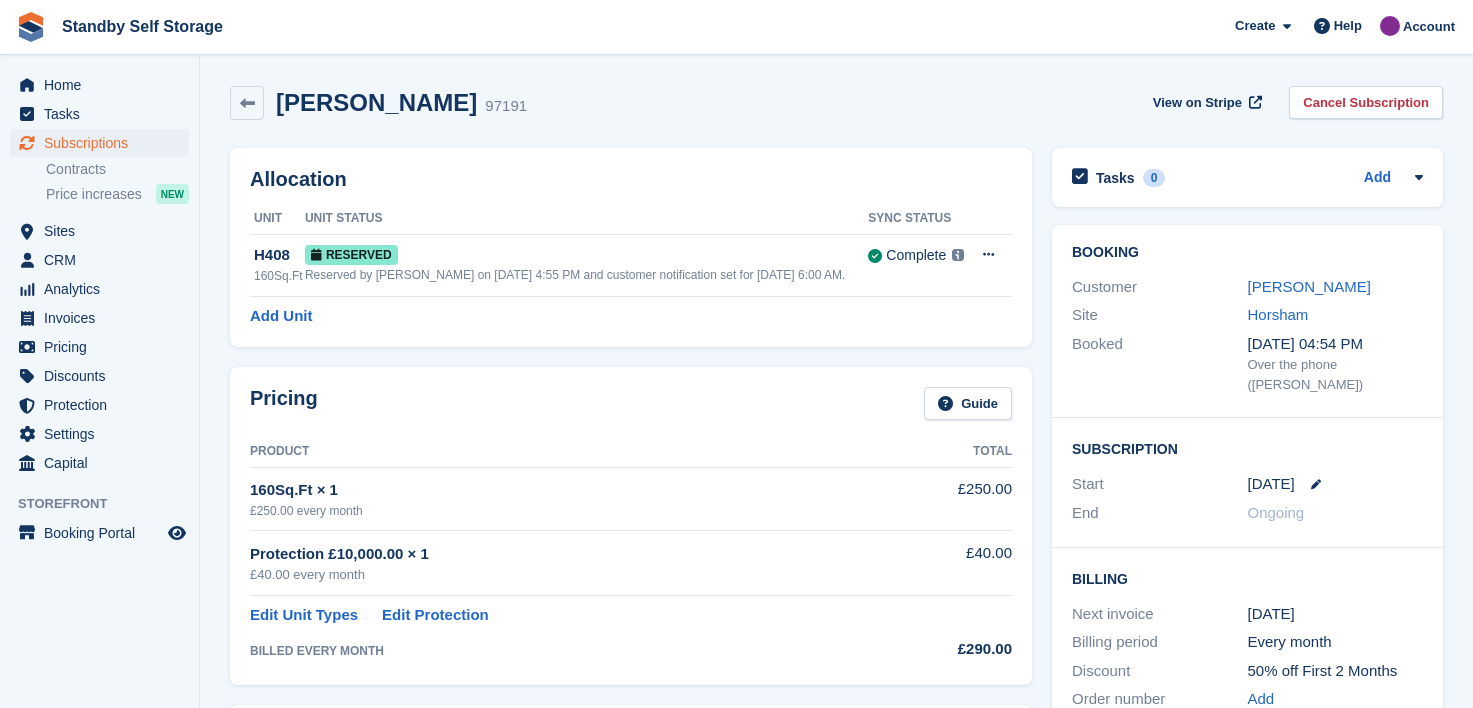 scroll, scrollTop: 0, scrollLeft: 0, axis: both 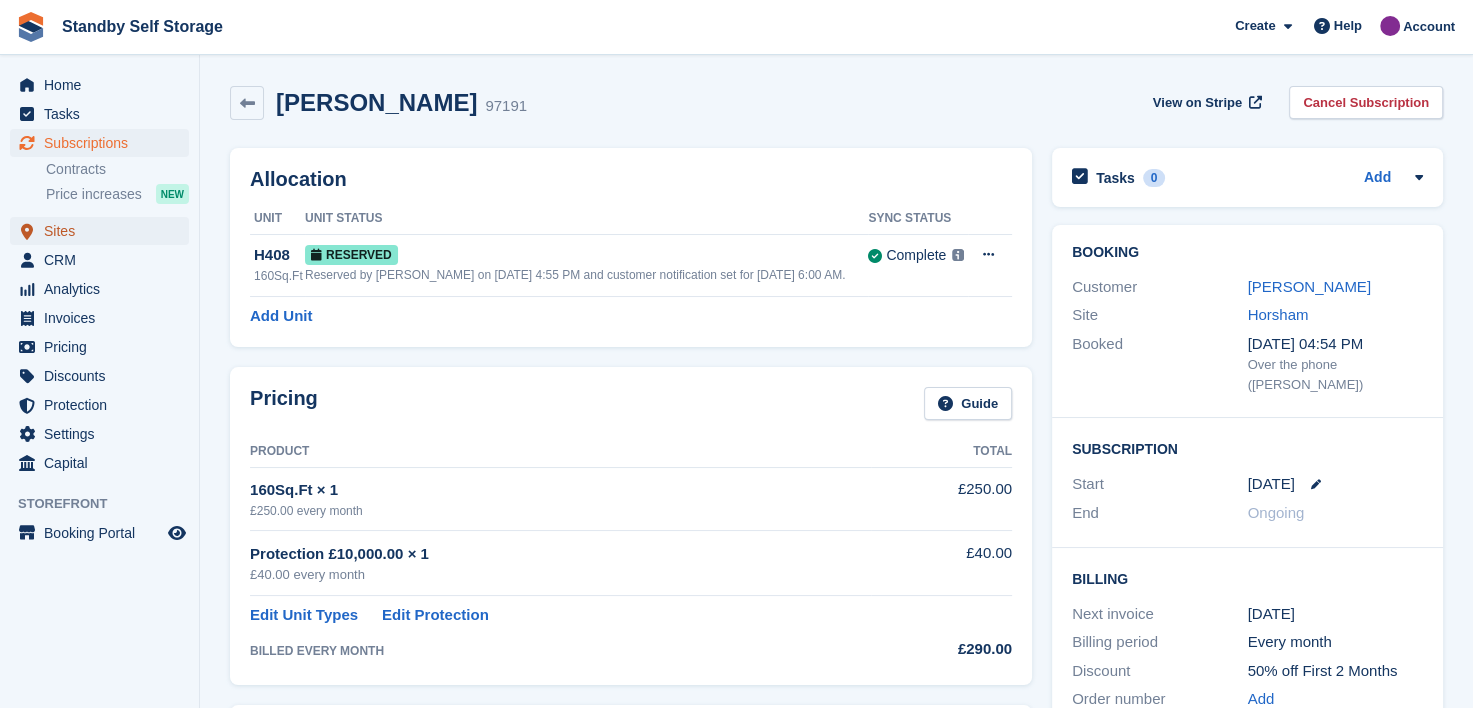 click on "Sites" at bounding box center (104, 231) 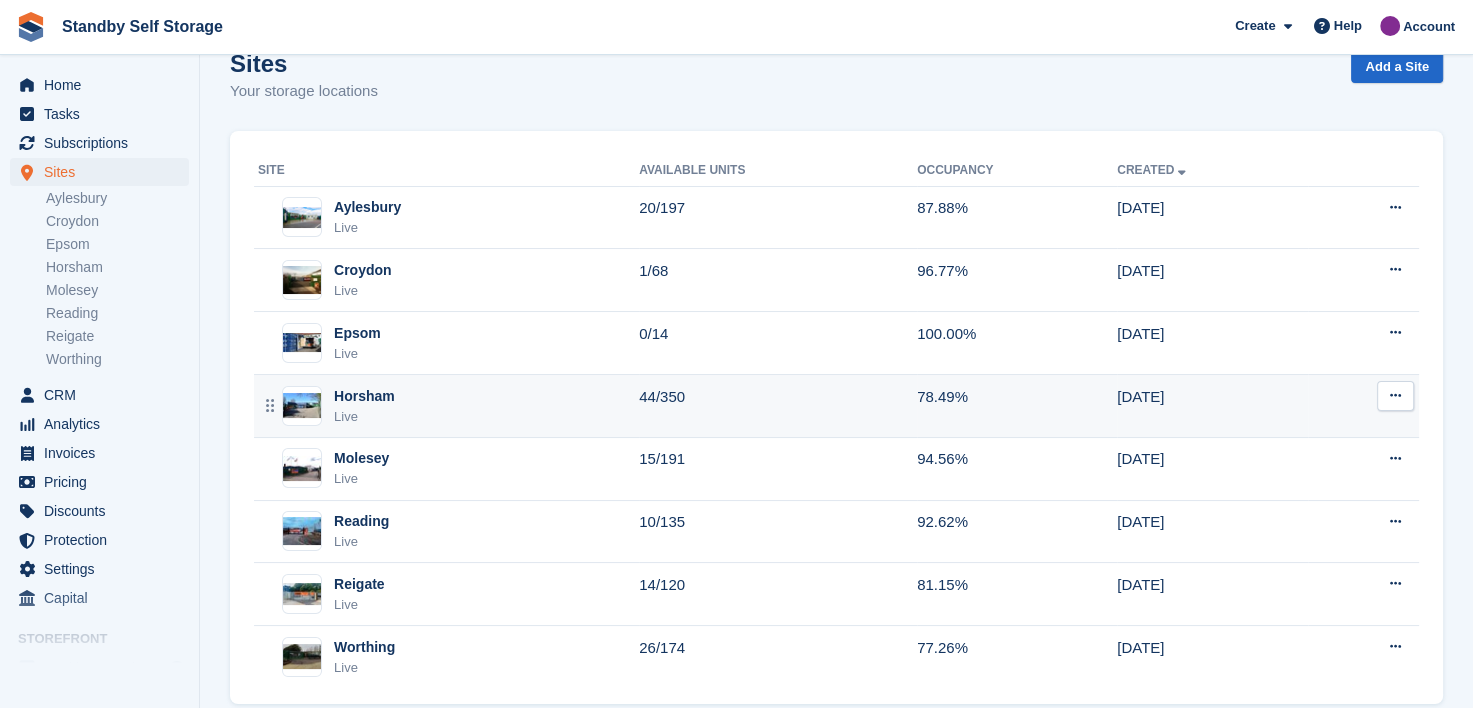 scroll, scrollTop: 72, scrollLeft: 0, axis: vertical 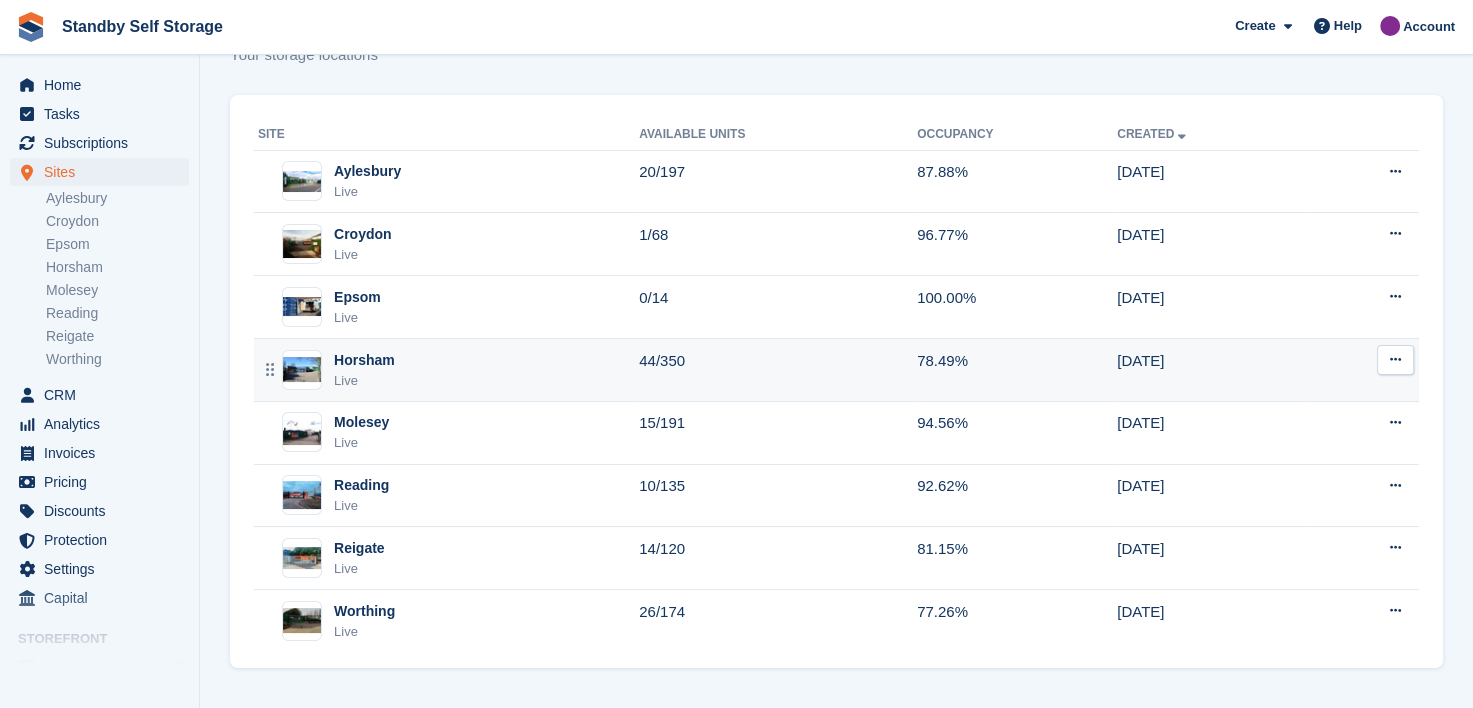 click on "Horsham" at bounding box center [364, 360] 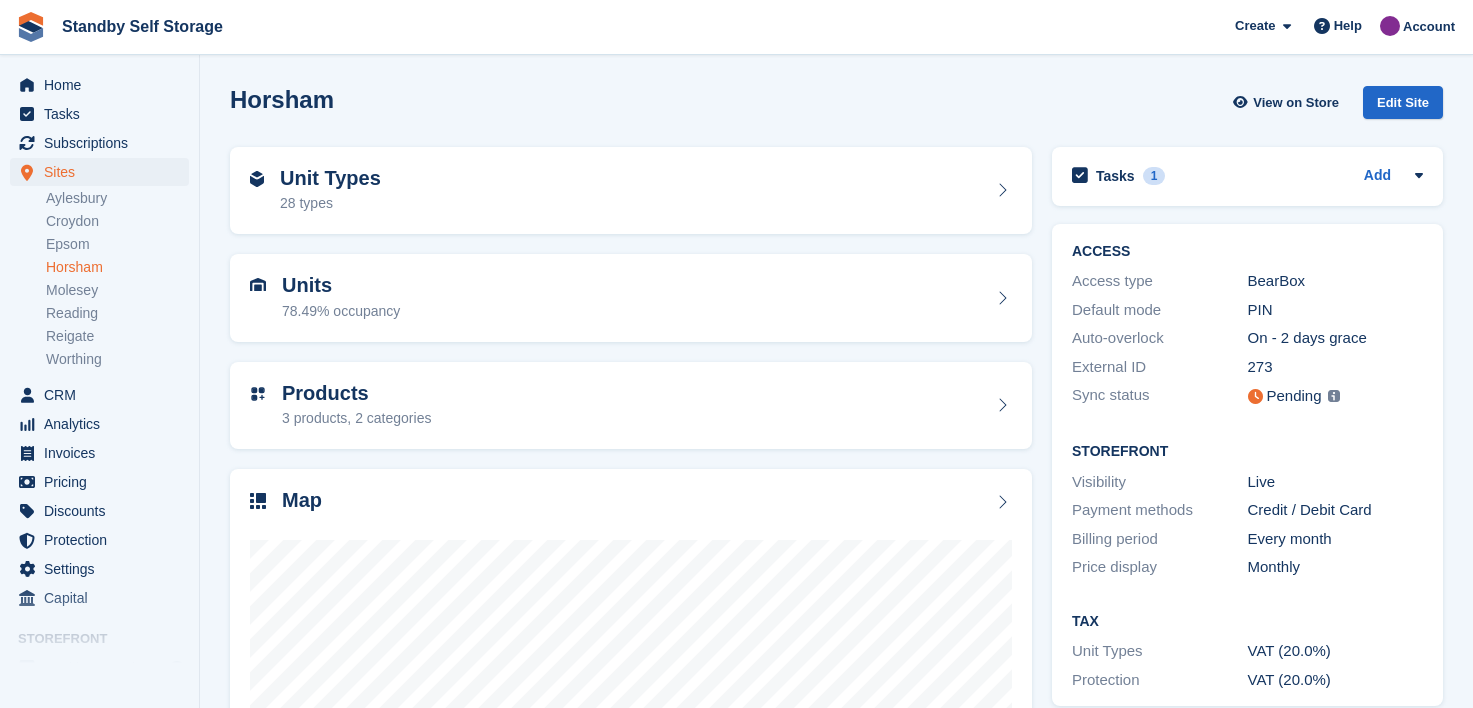 scroll, scrollTop: 0, scrollLeft: 0, axis: both 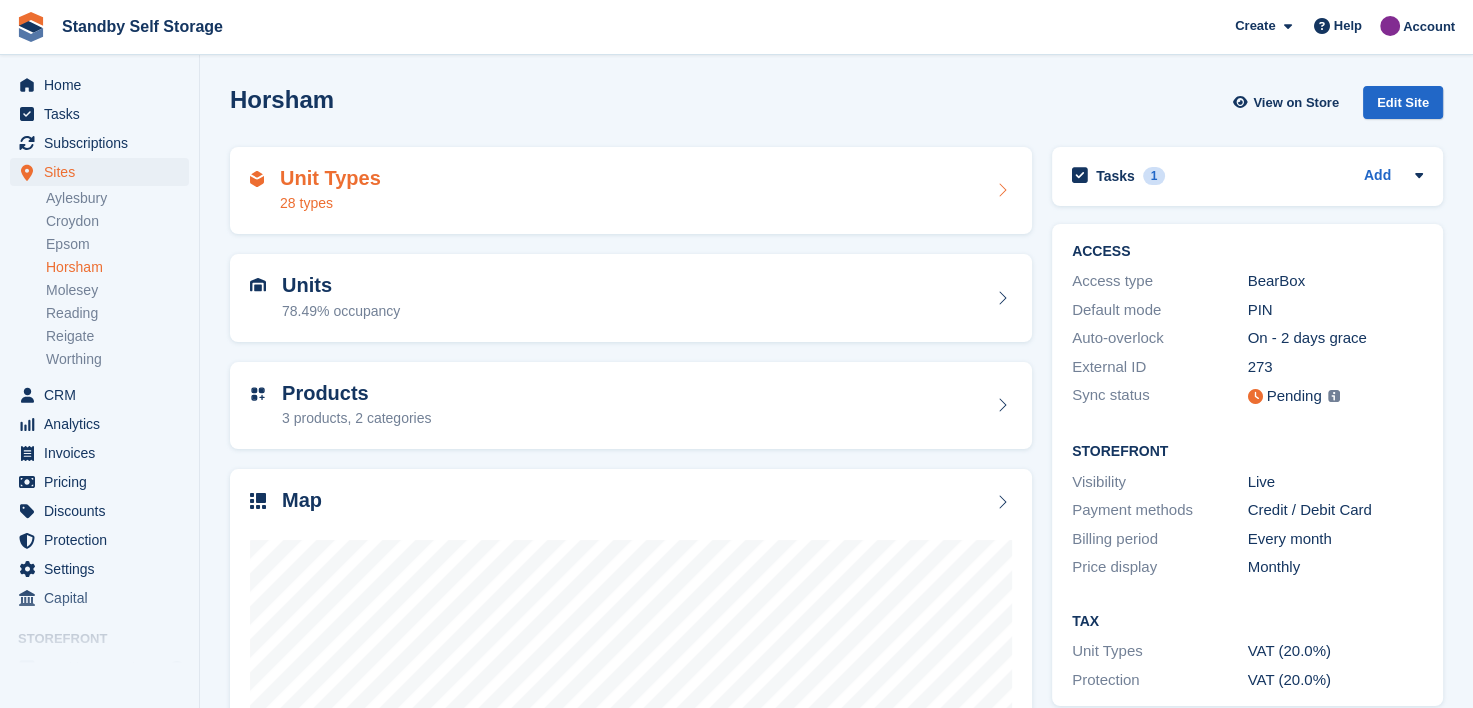click on "Unit Types
28 types" at bounding box center [631, 191] 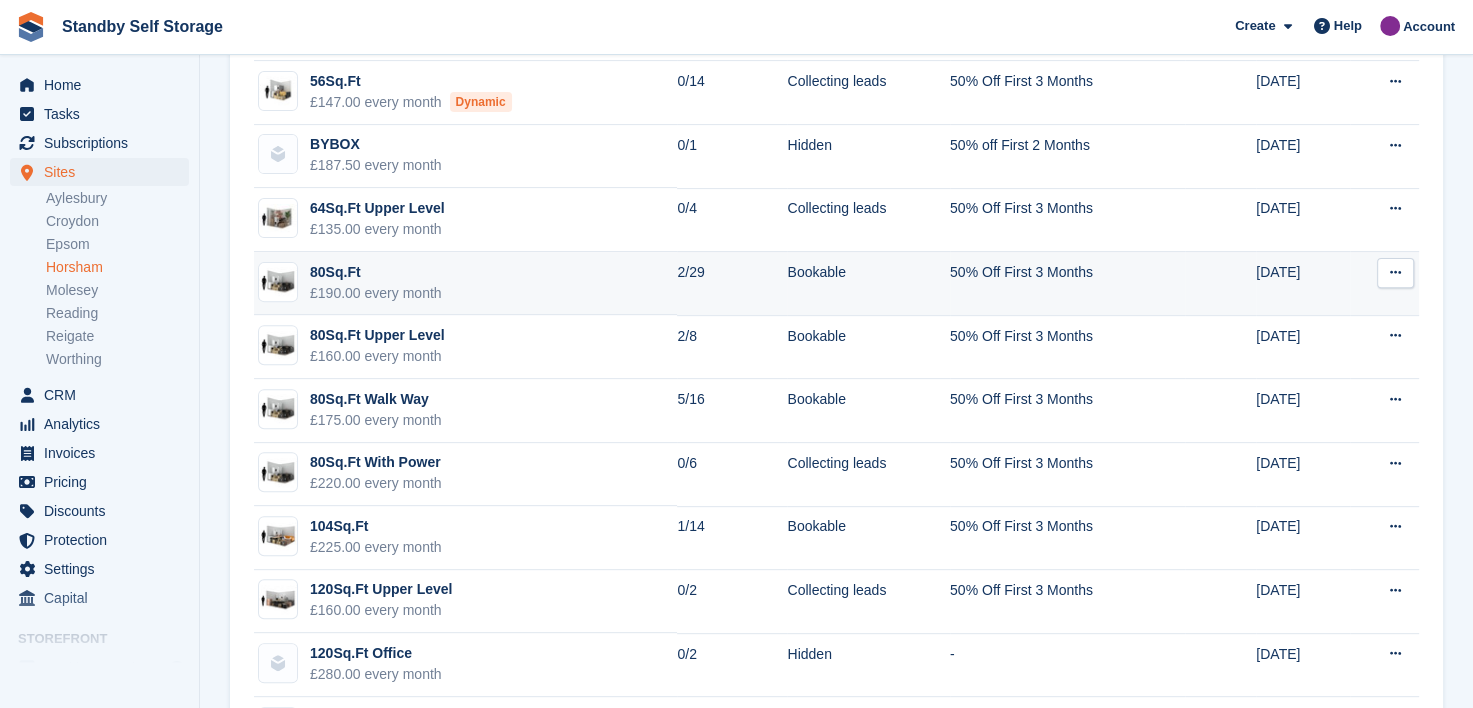 scroll, scrollTop: 700, scrollLeft: 0, axis: vertical 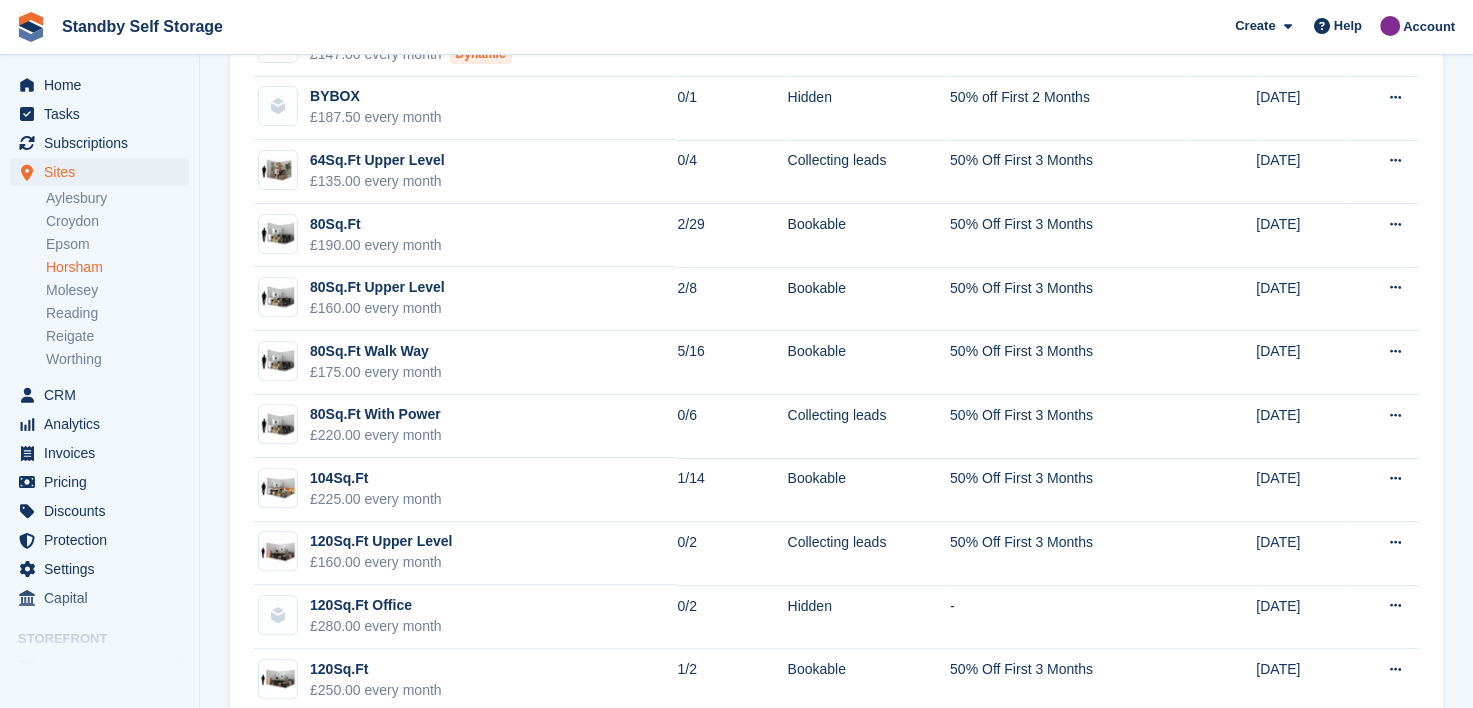 click on "Horsham" at bounding box center (117, 267) 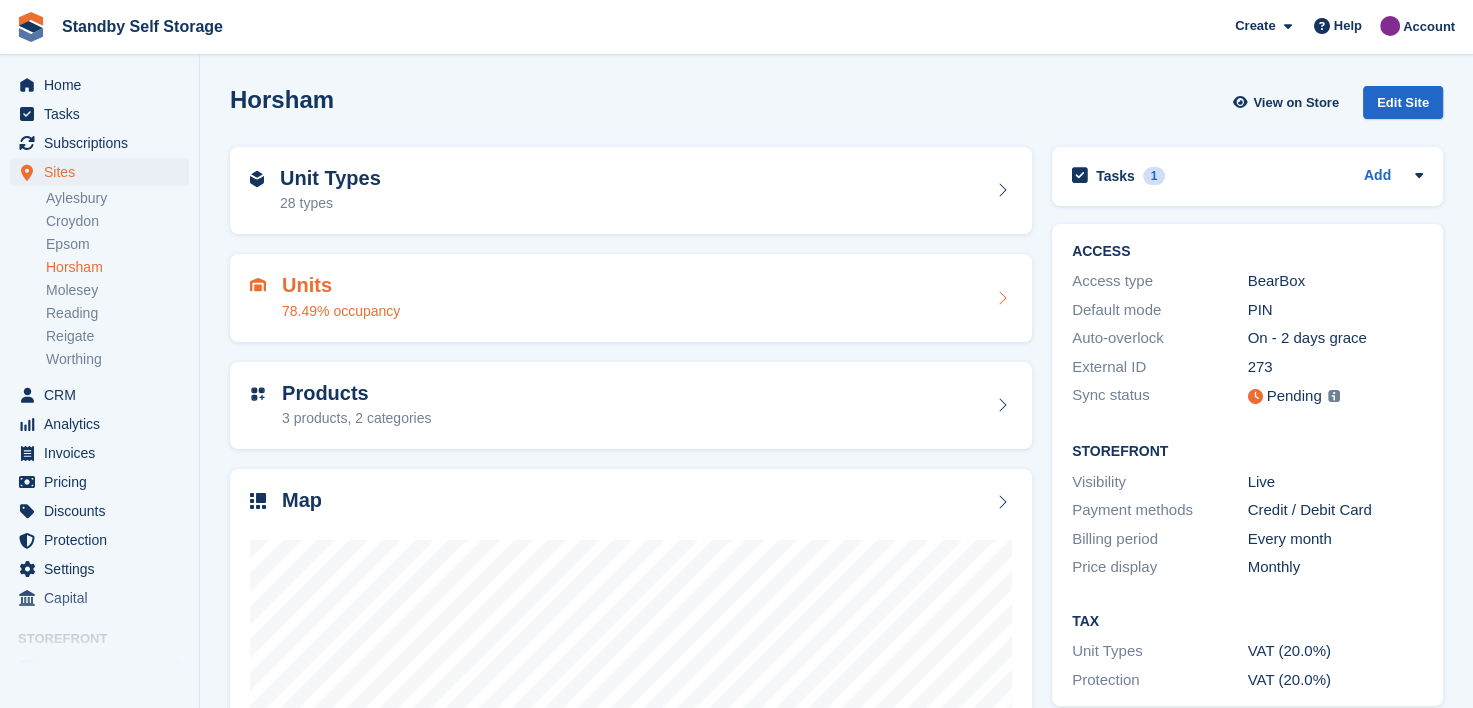 scroll, scrollTop: 252, scrollLeft: 0, axis: vertical 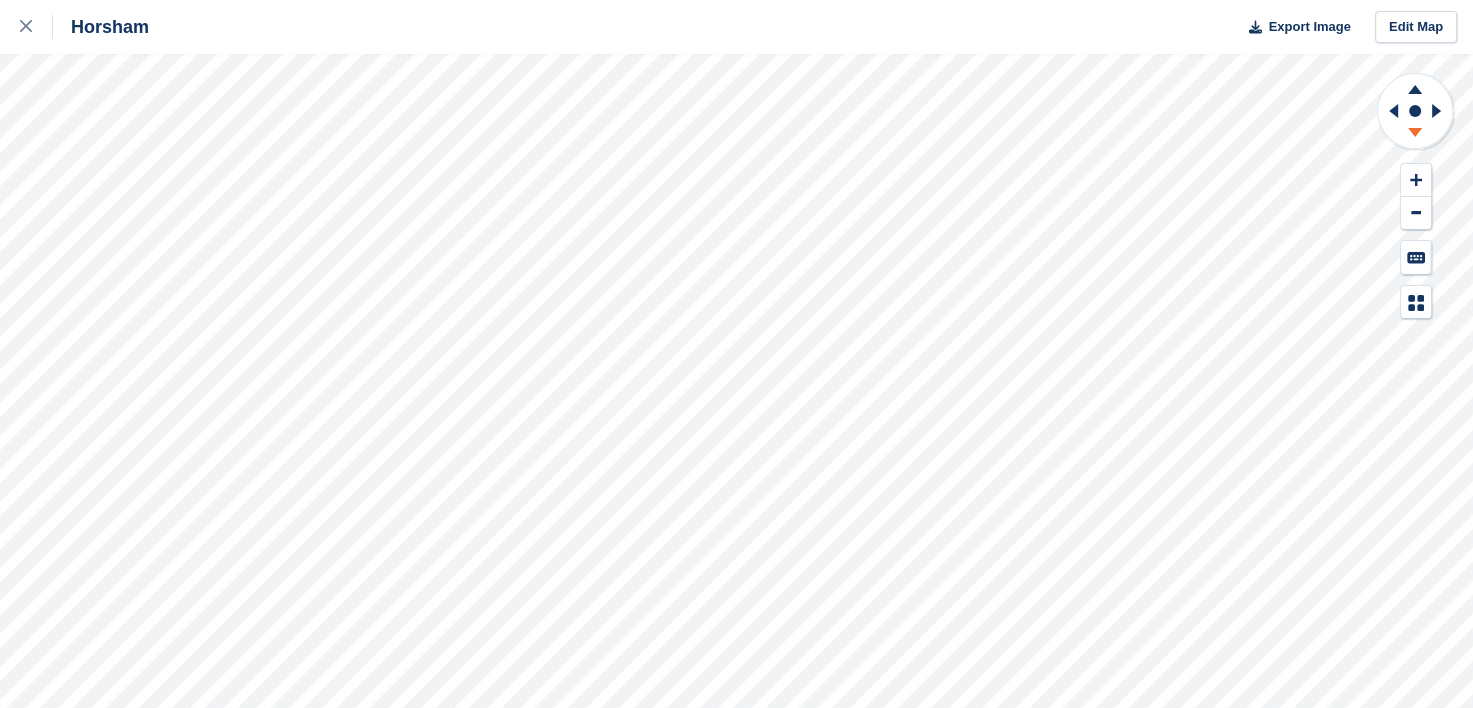 click 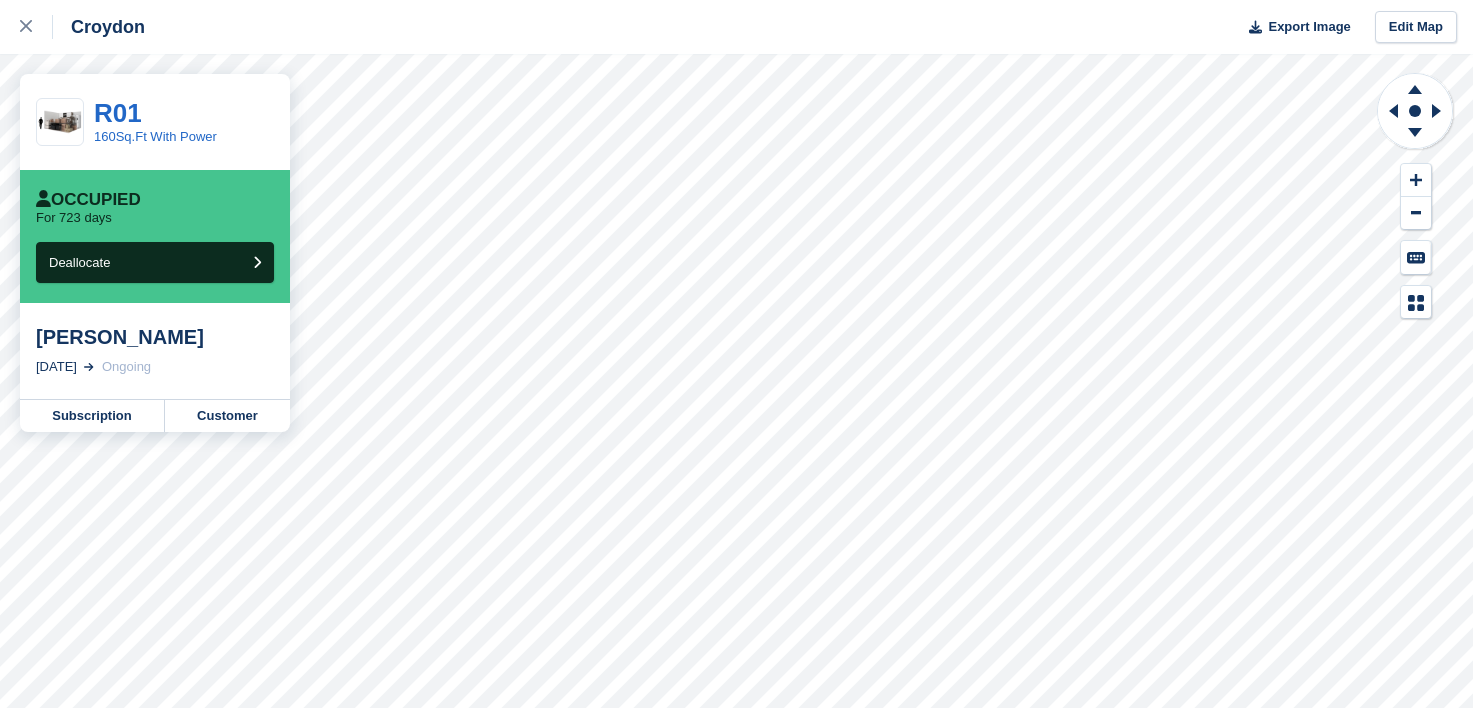 scroll, scrollTop: 0, scrollLeft: 0, axis: both 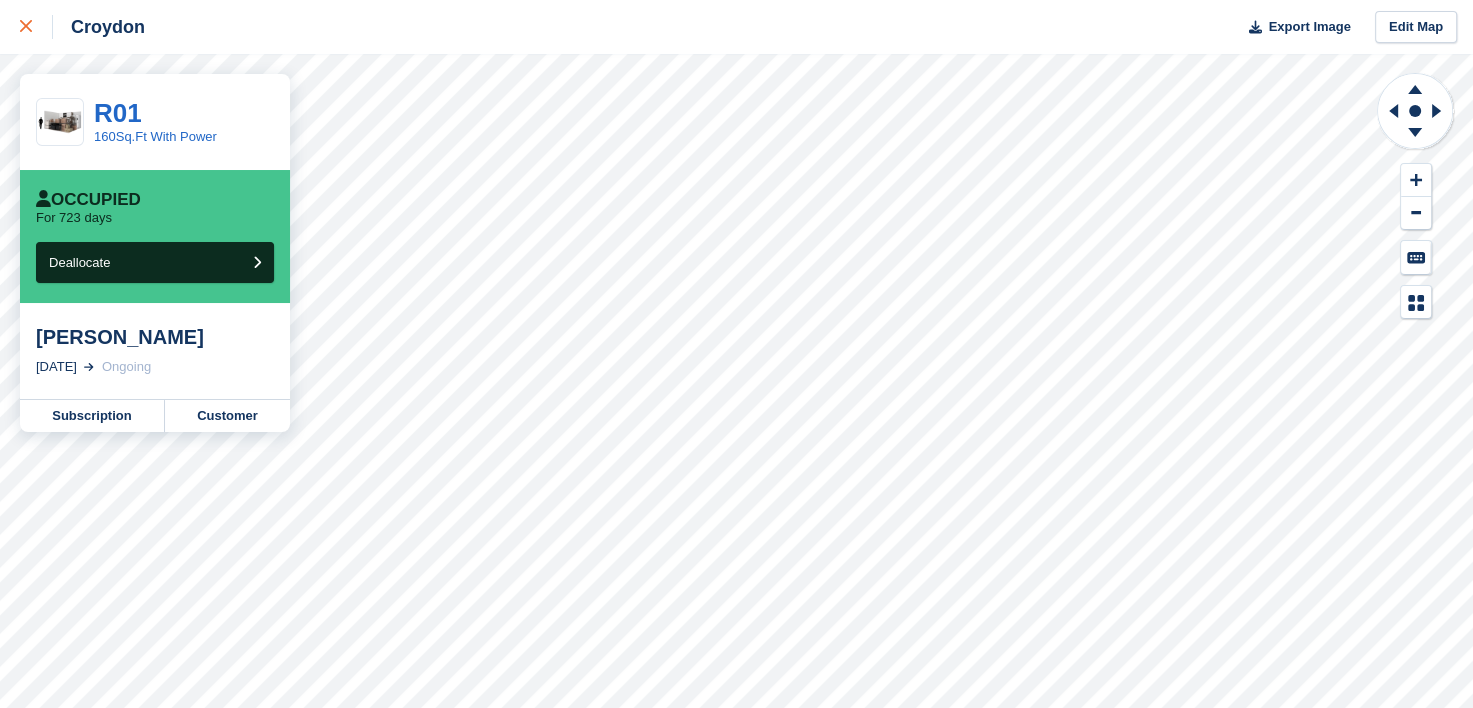 click 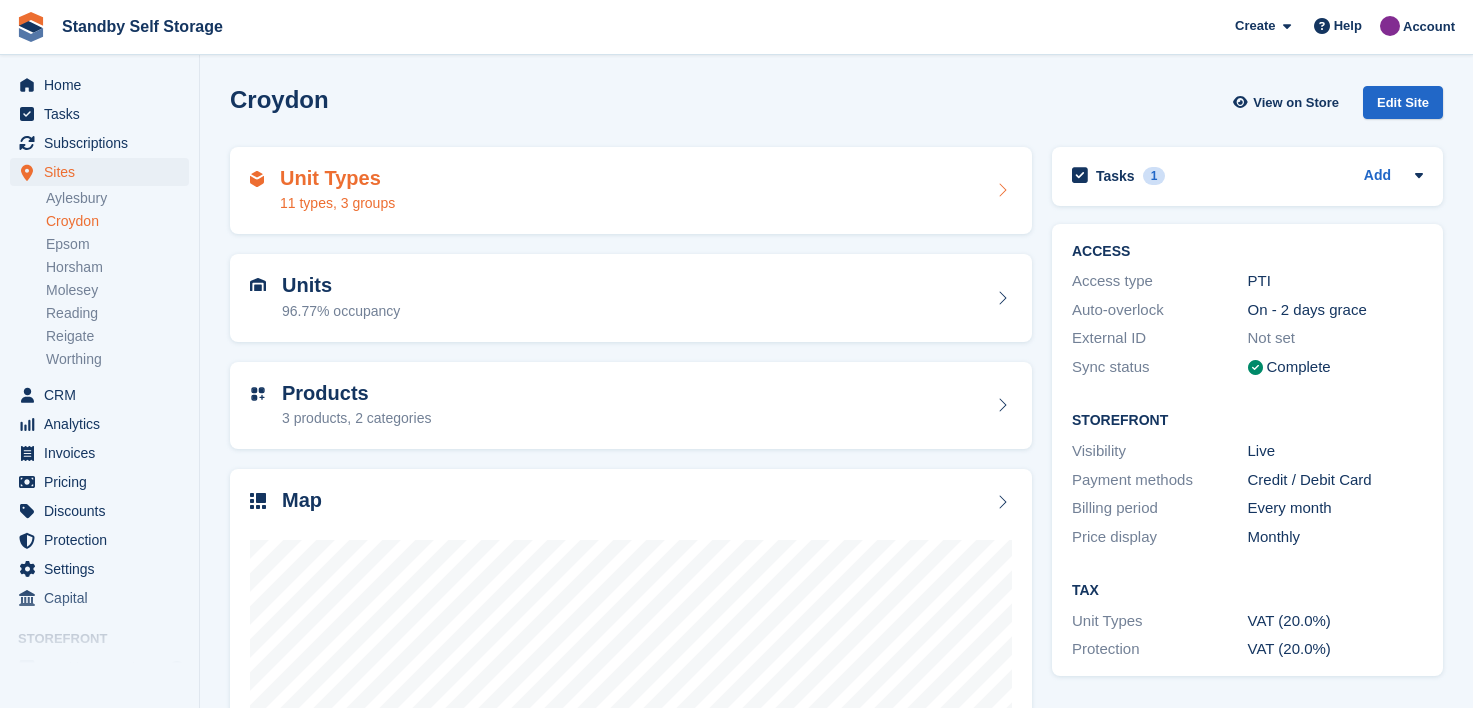 scroll, scrollTop: 0, scrollLeft: 0, axis: both 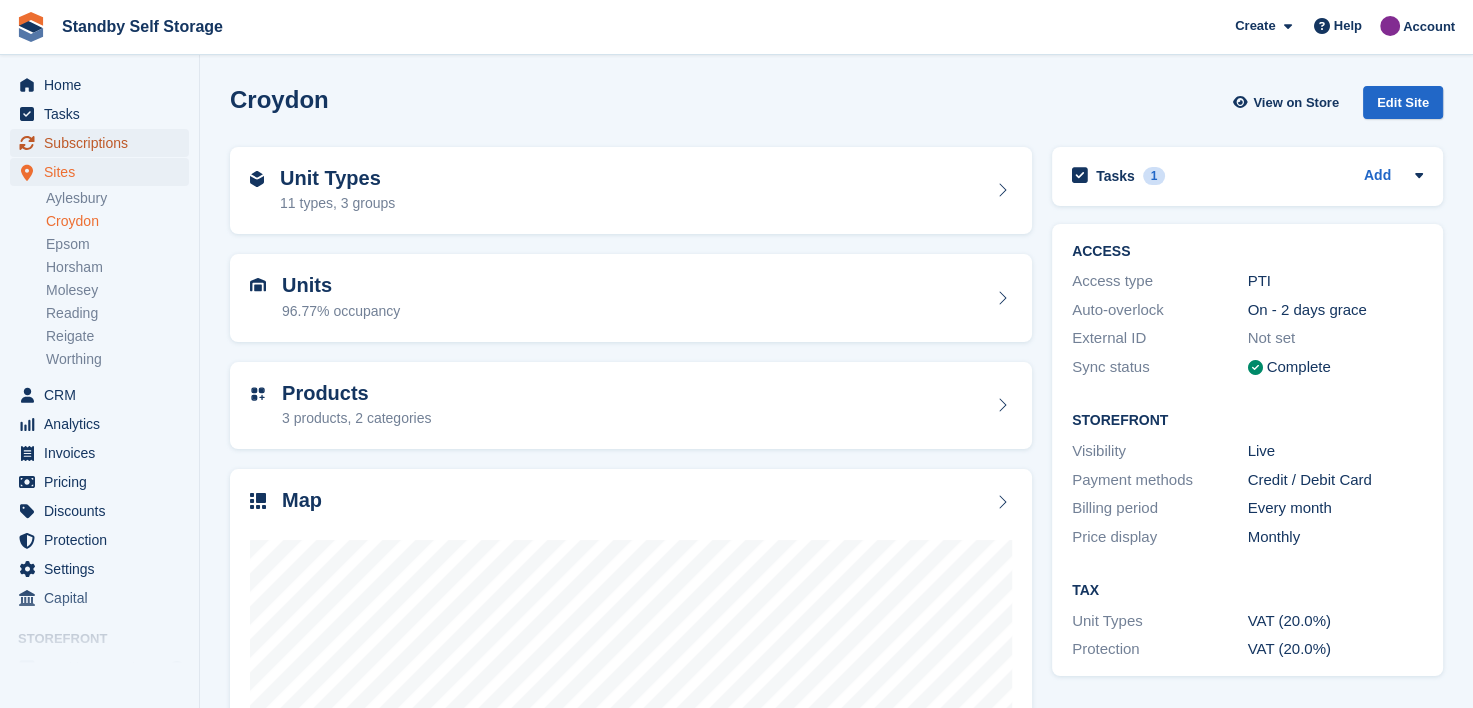 click on "Subscriptions" at bounding box center [104, 143] 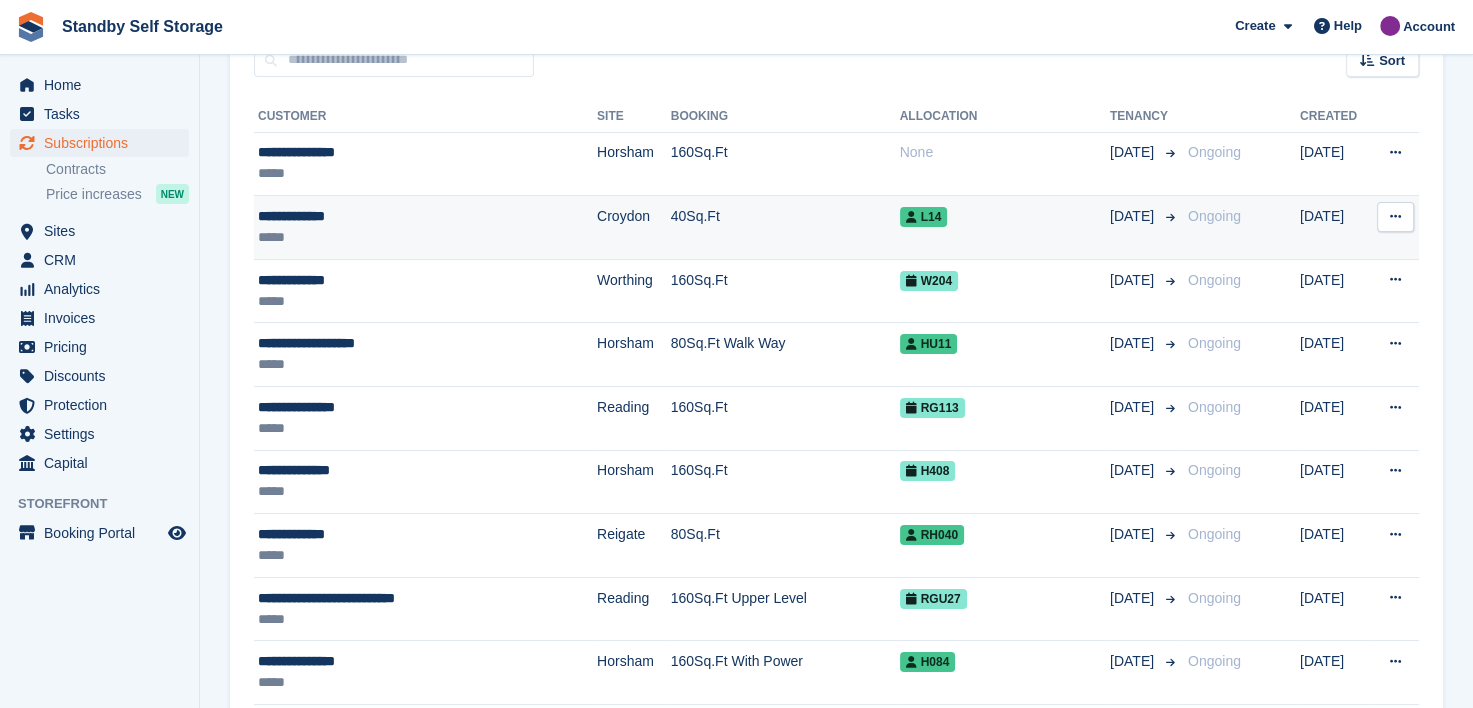scroll, scrollTop: 400, scrollLeft: 0, axis: vertical 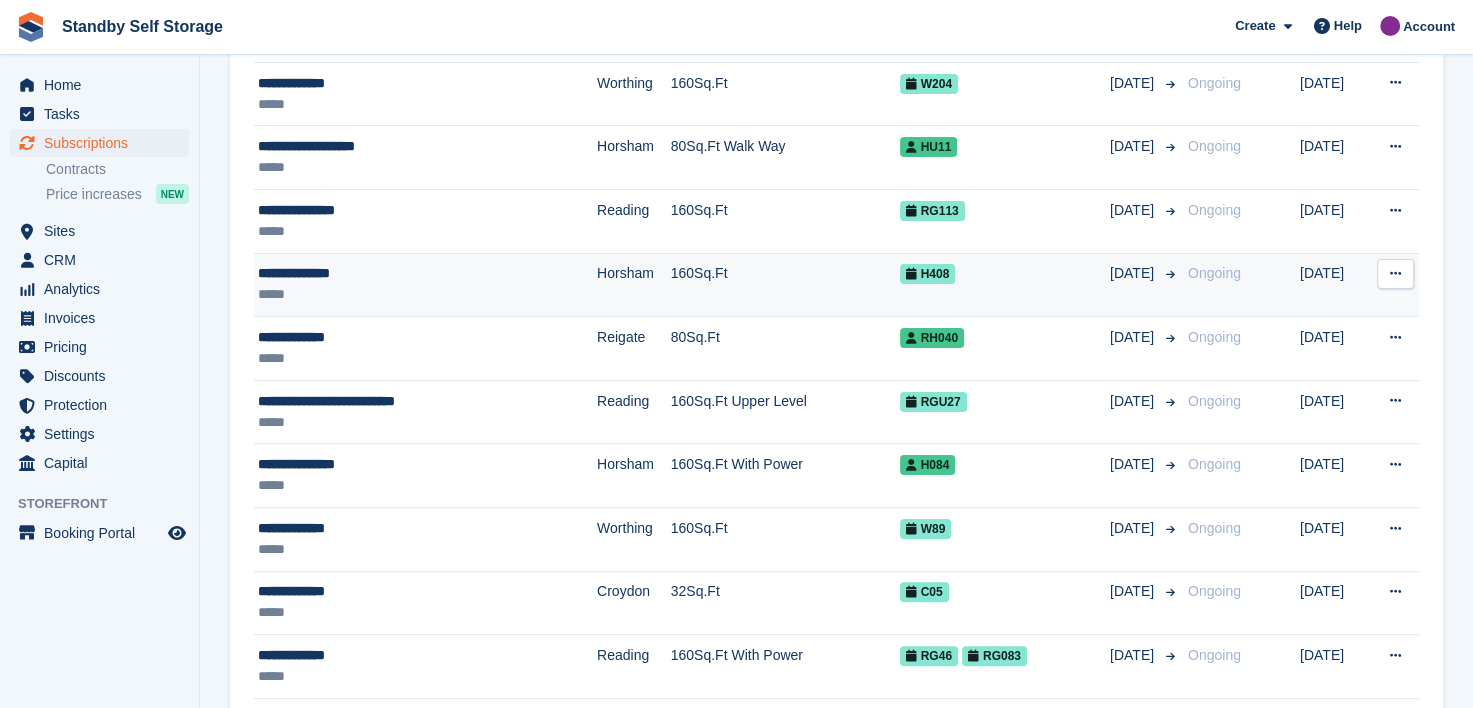 click on "**********" at bounding box center [398, 273] 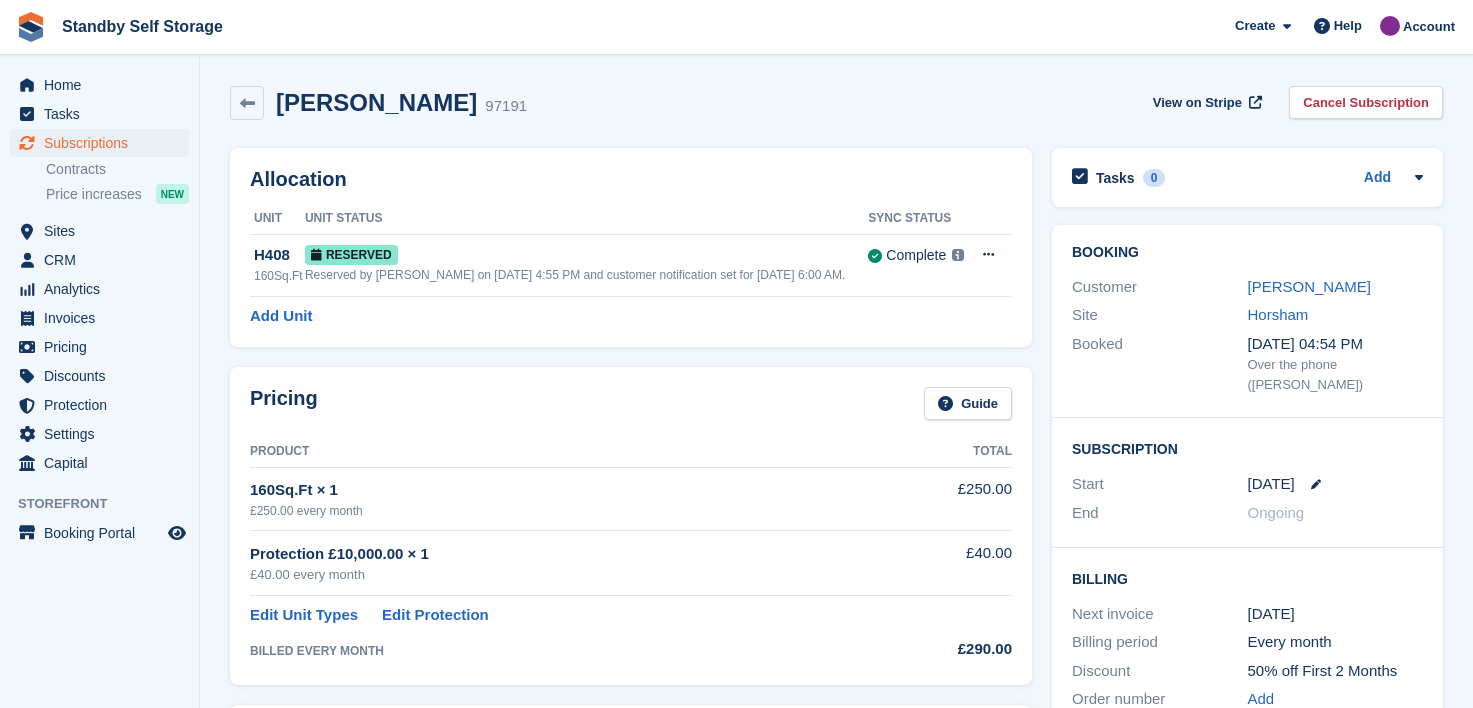 scroll, scrollTop: 0, scrollLeft: 0, axis: both 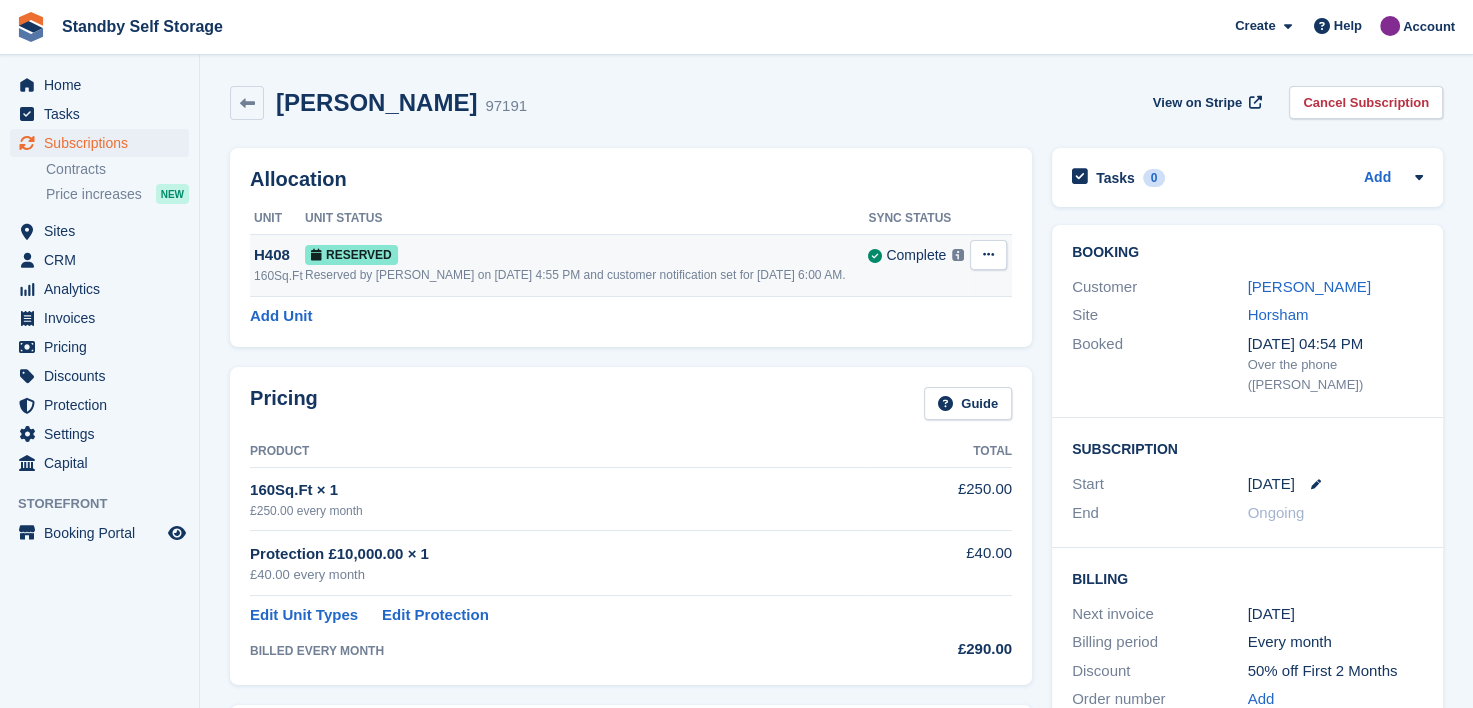 click at bounding box center (988, 254) 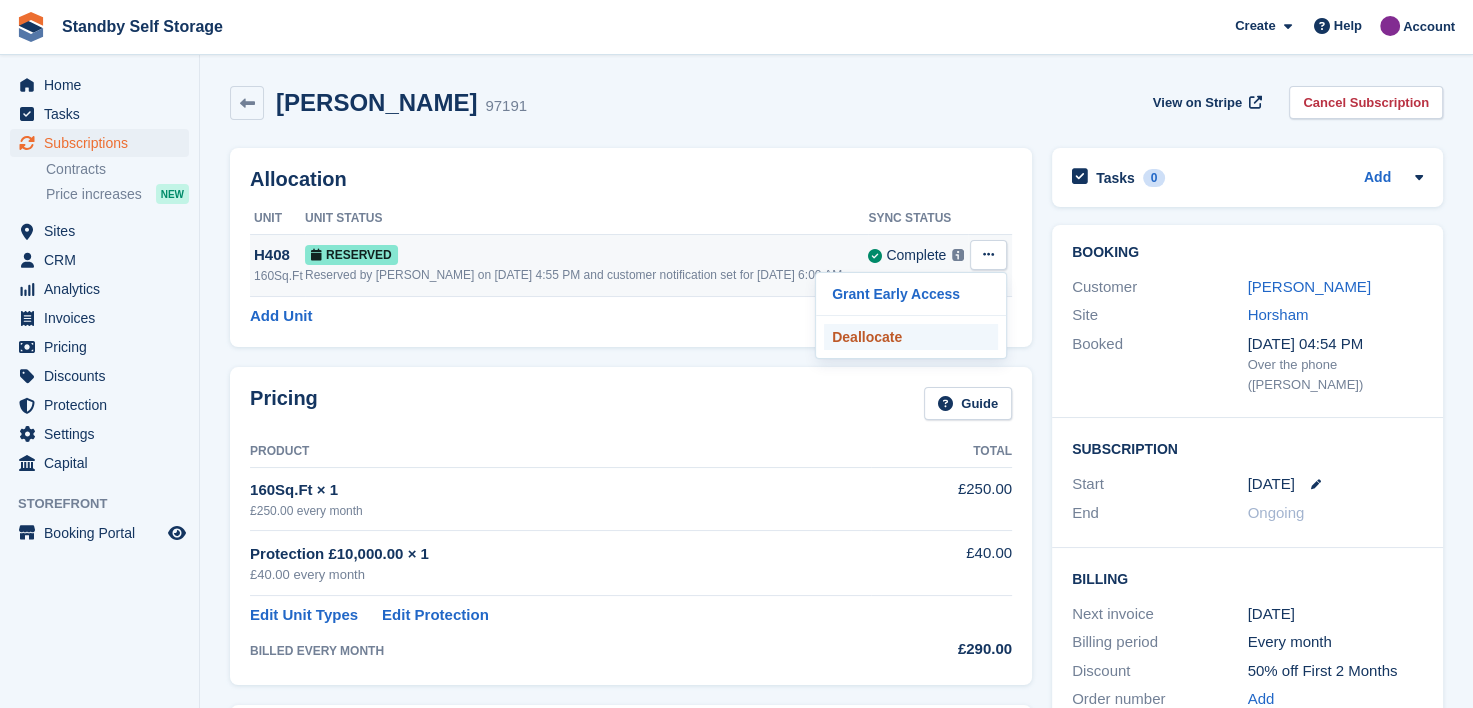 click on "Deallocate" at bounding box center (911, 337) 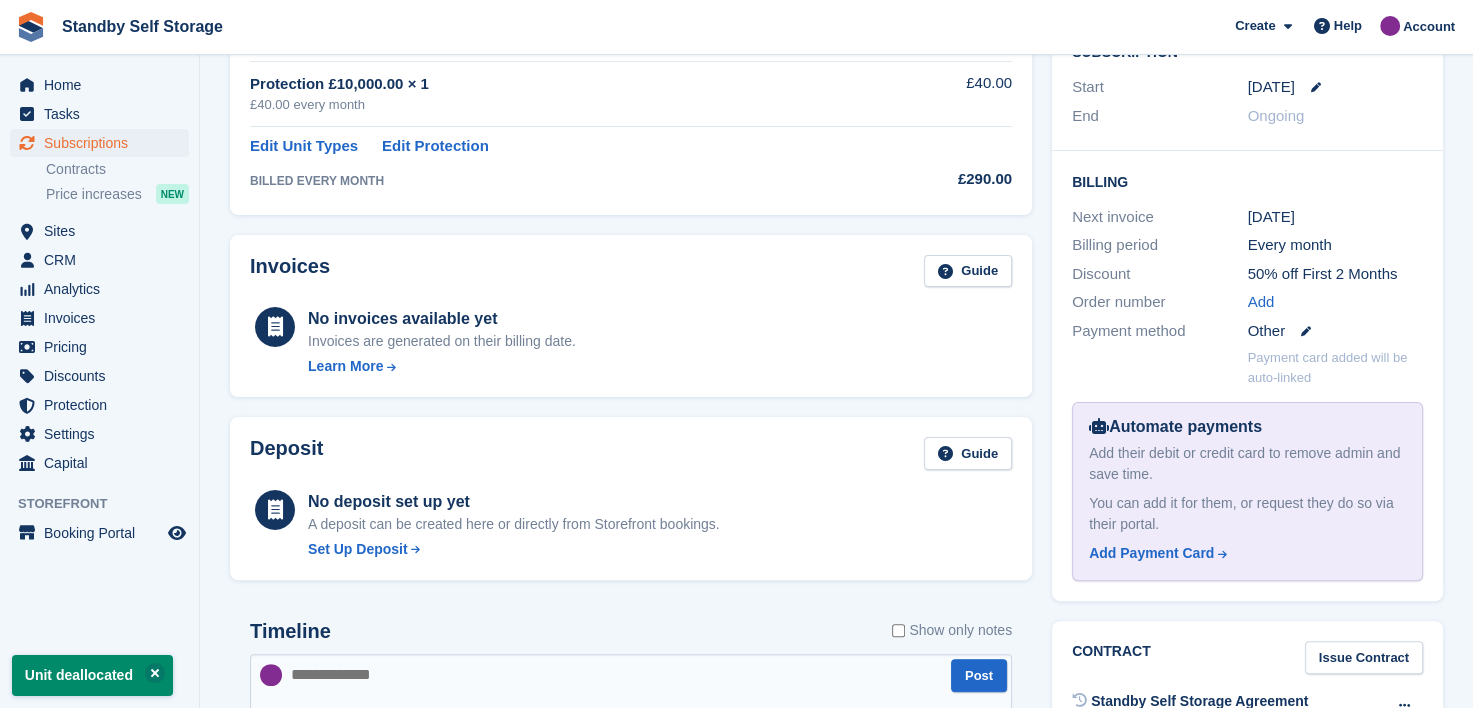 scroll, scrollTop: 0, scrollLeft: 0, axis: both 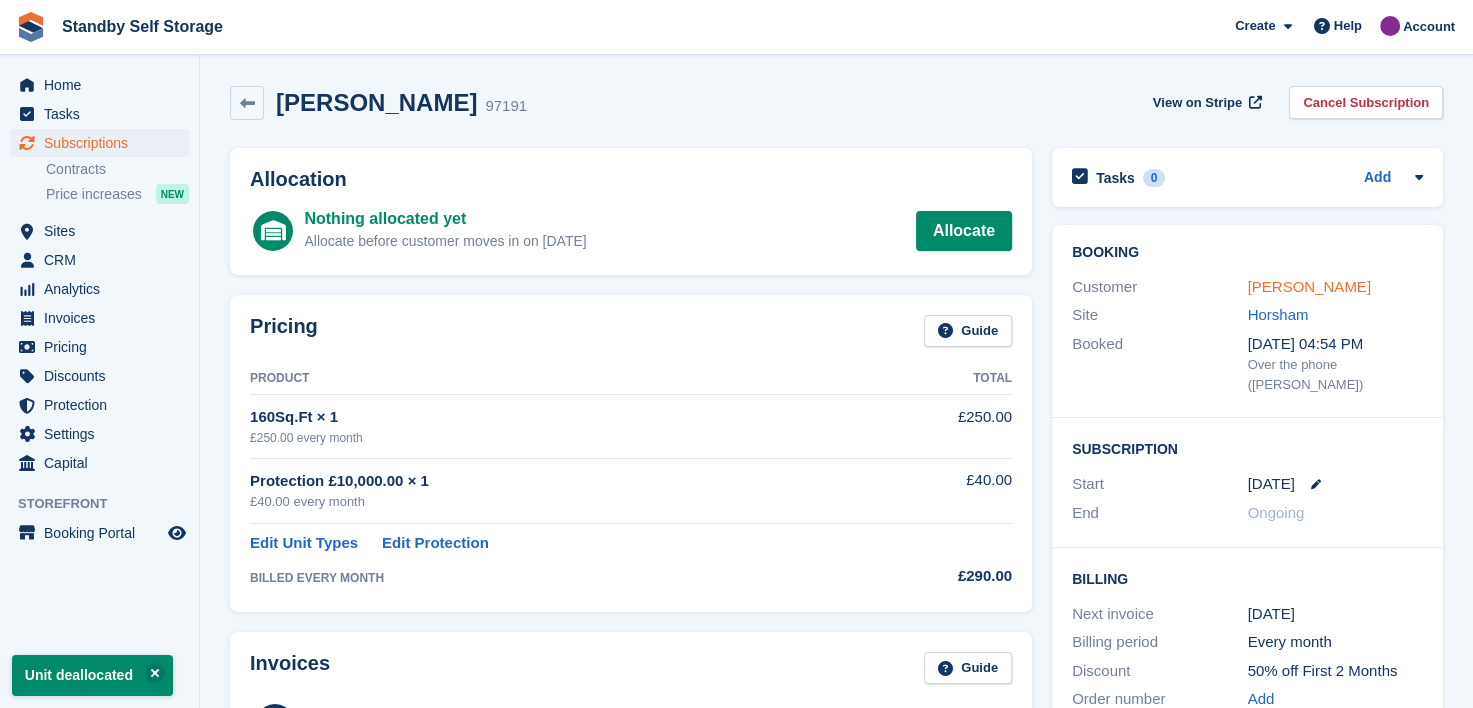 click on "Sarah Crabtree" at bounding box center (1309, 286) 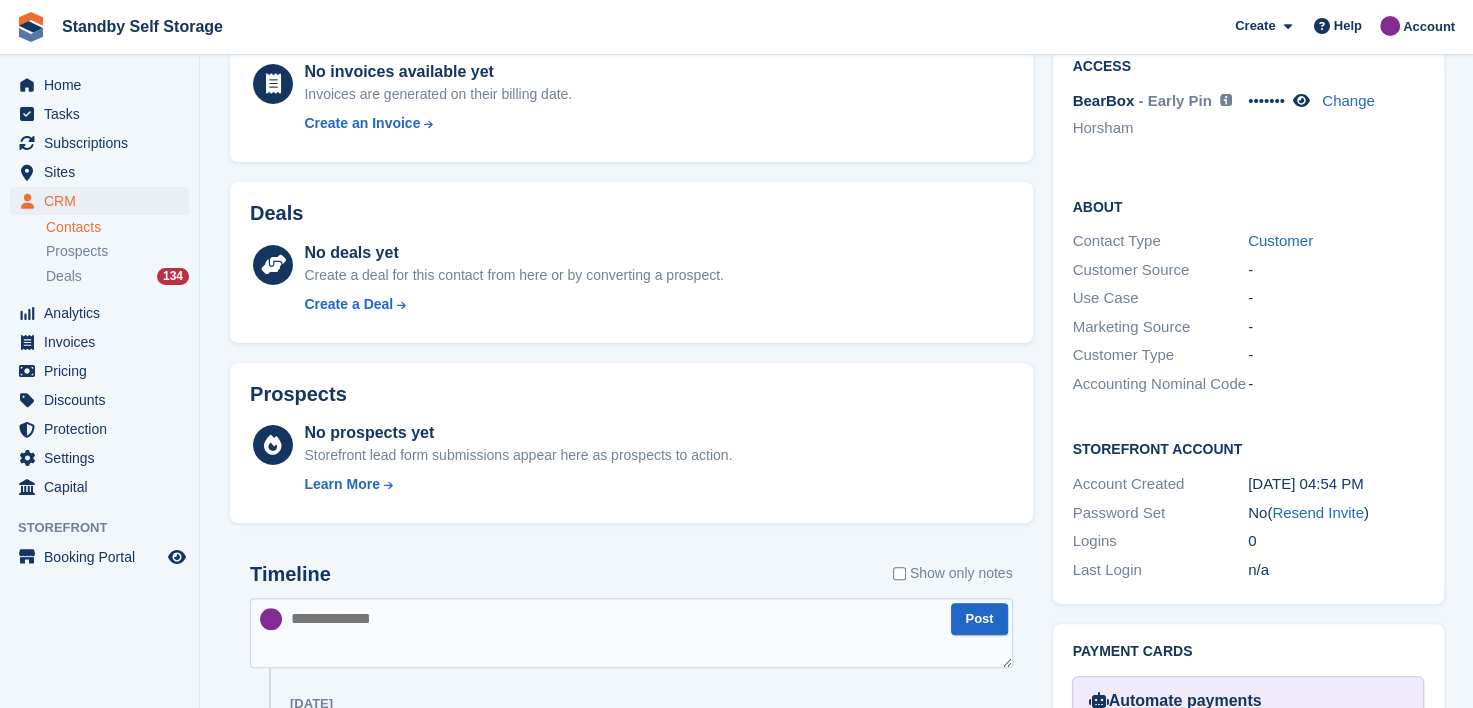 scroll, scrollTop: 600, scrollLeft: 0, axis: vertical 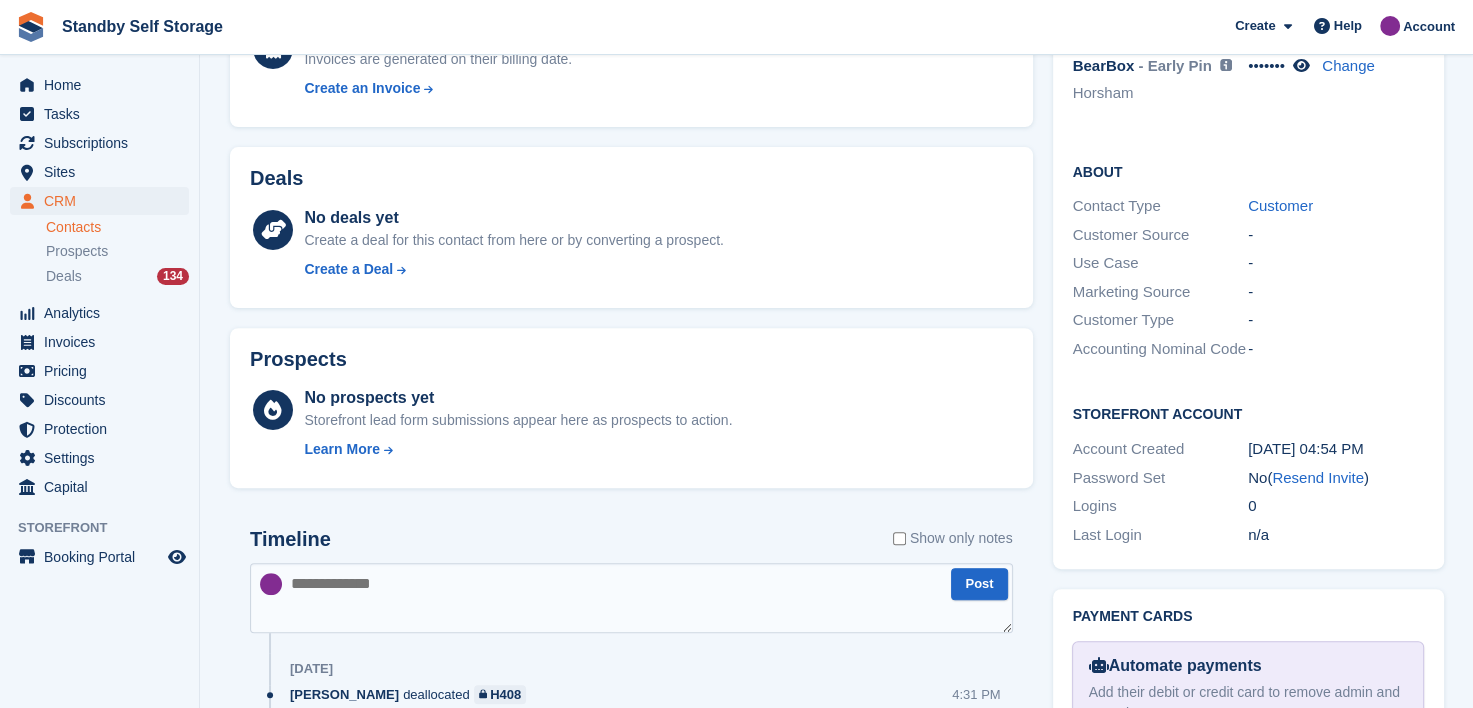 click at bounding box center [631, 598] 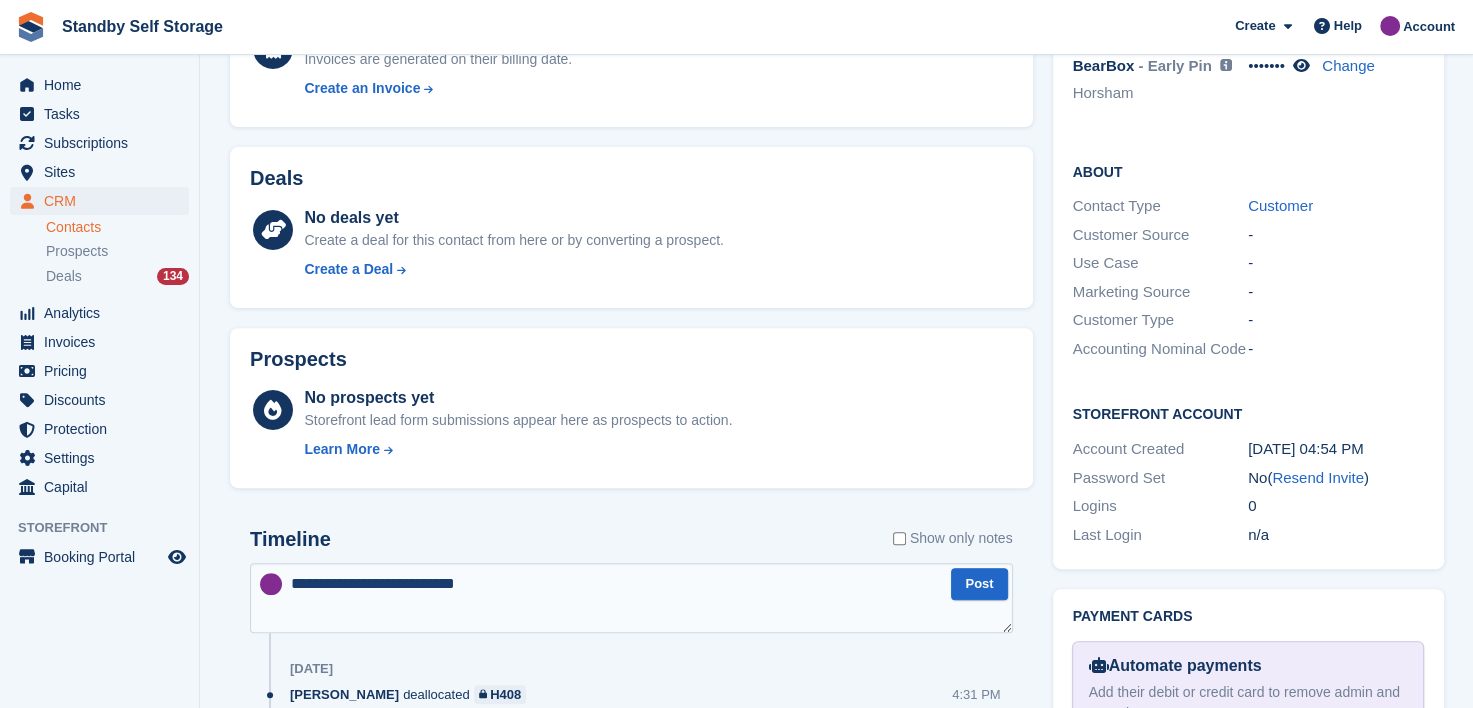 type on "**********" 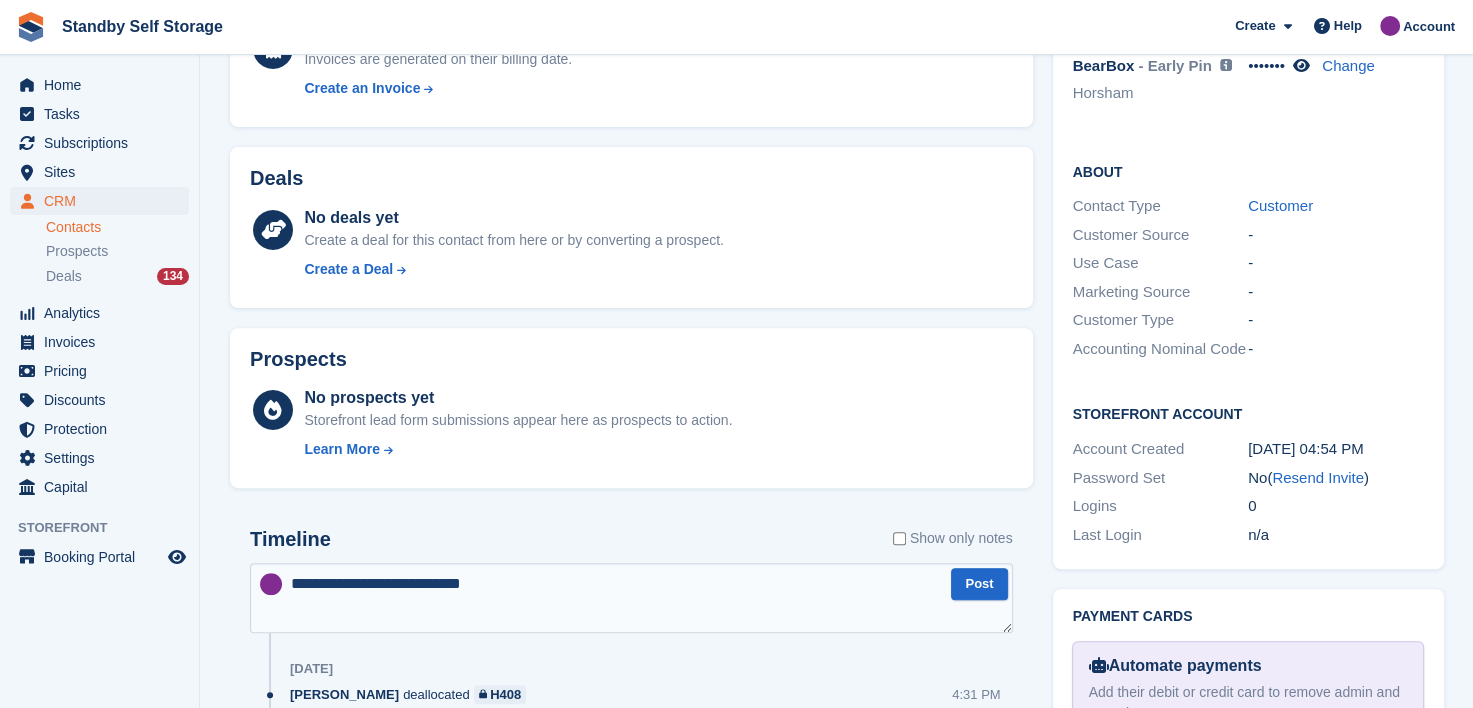 type 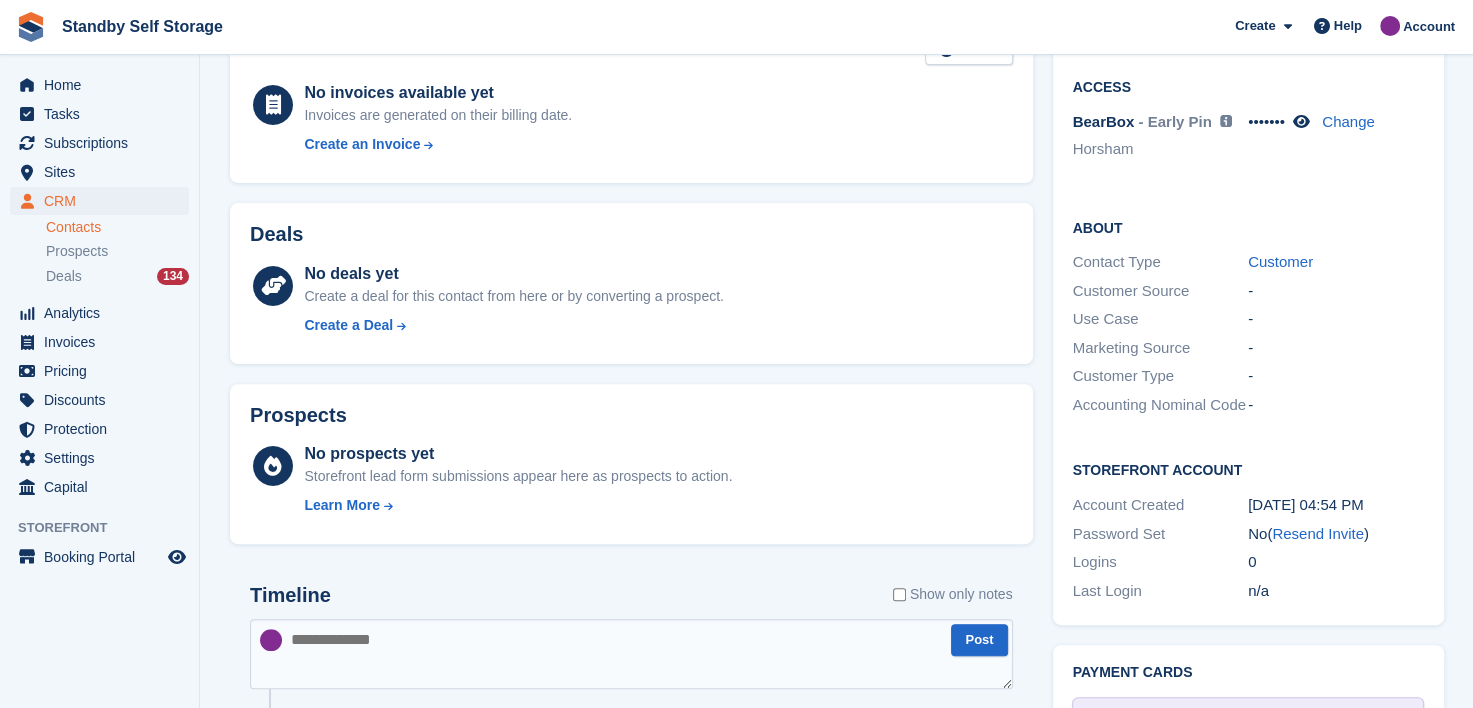 scroll, scrollTop: 500, scrollLeft: 0, axis: vertical 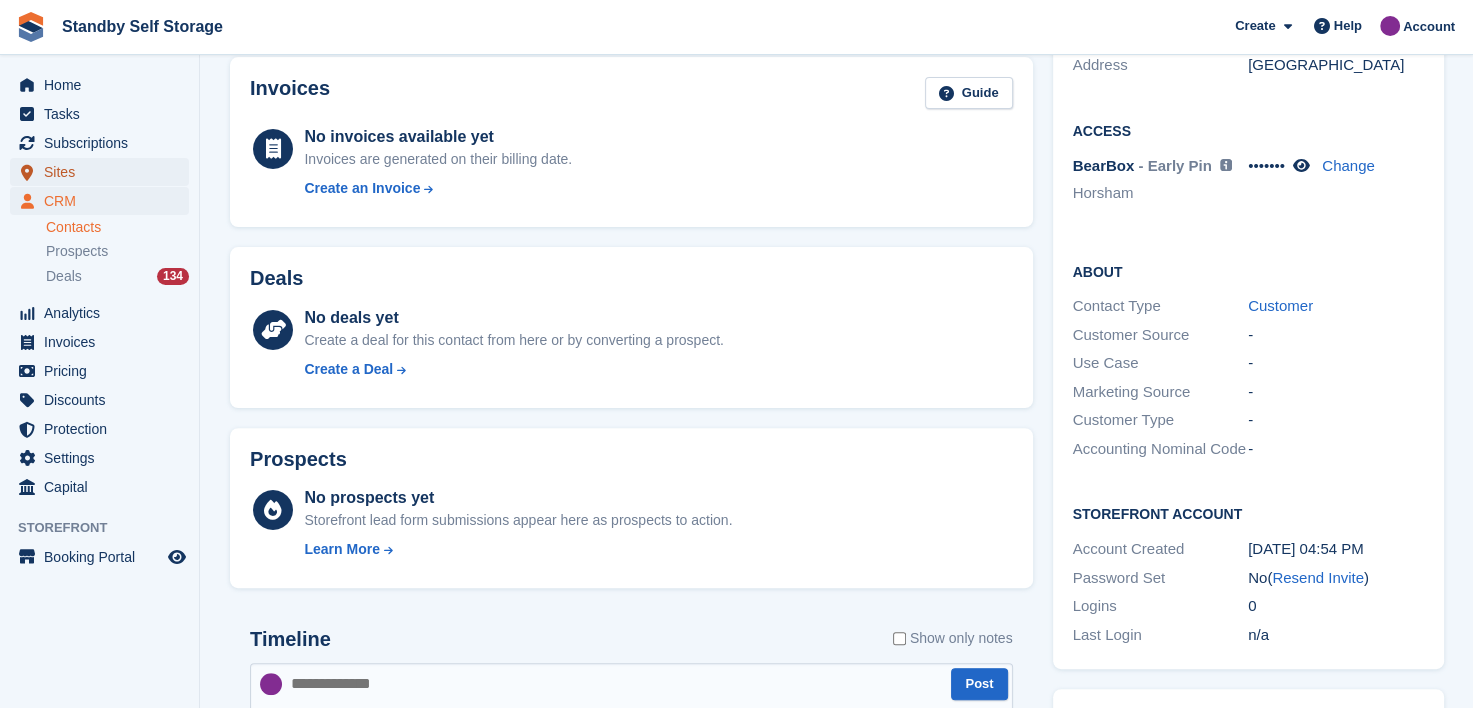 click on "Sites" at bounding box center (104, 172) 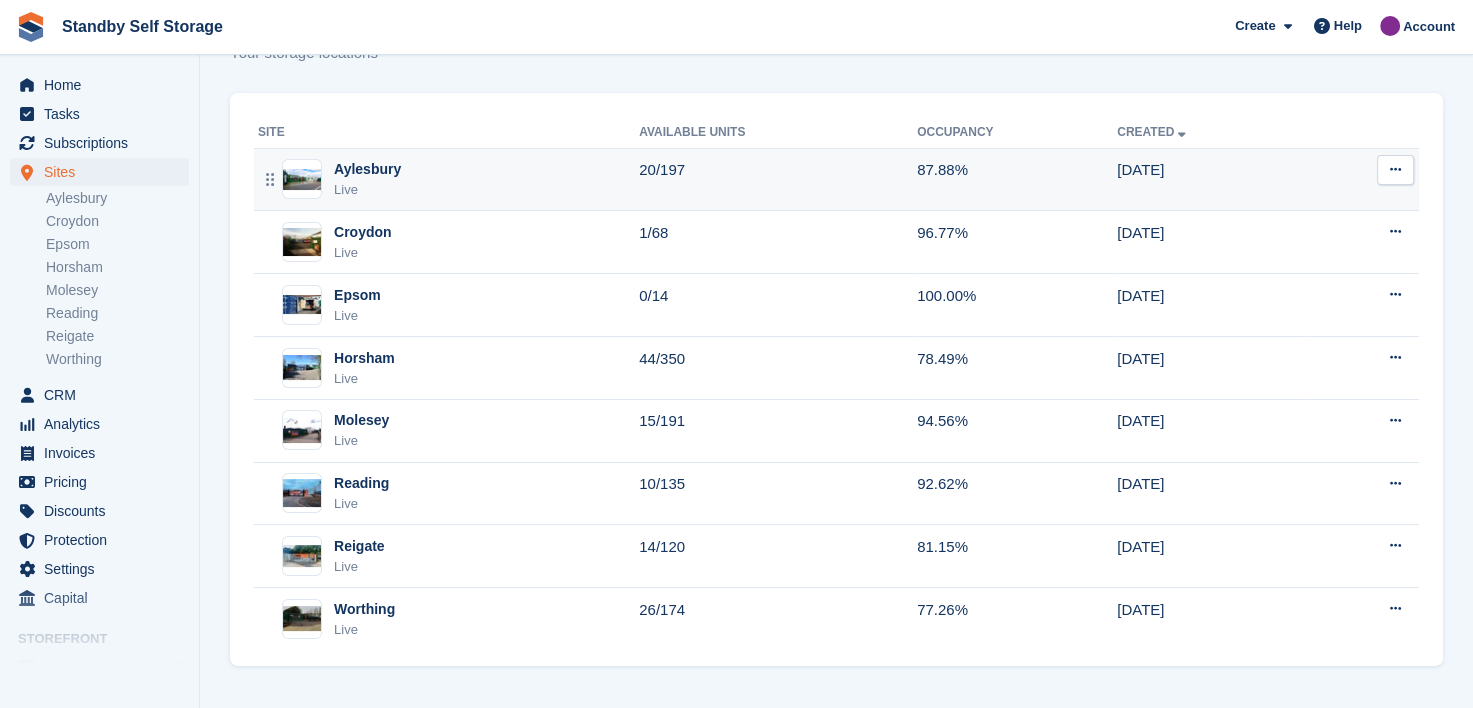 scroll, scrollTop: 0, scrollLeft: 0, axis: both 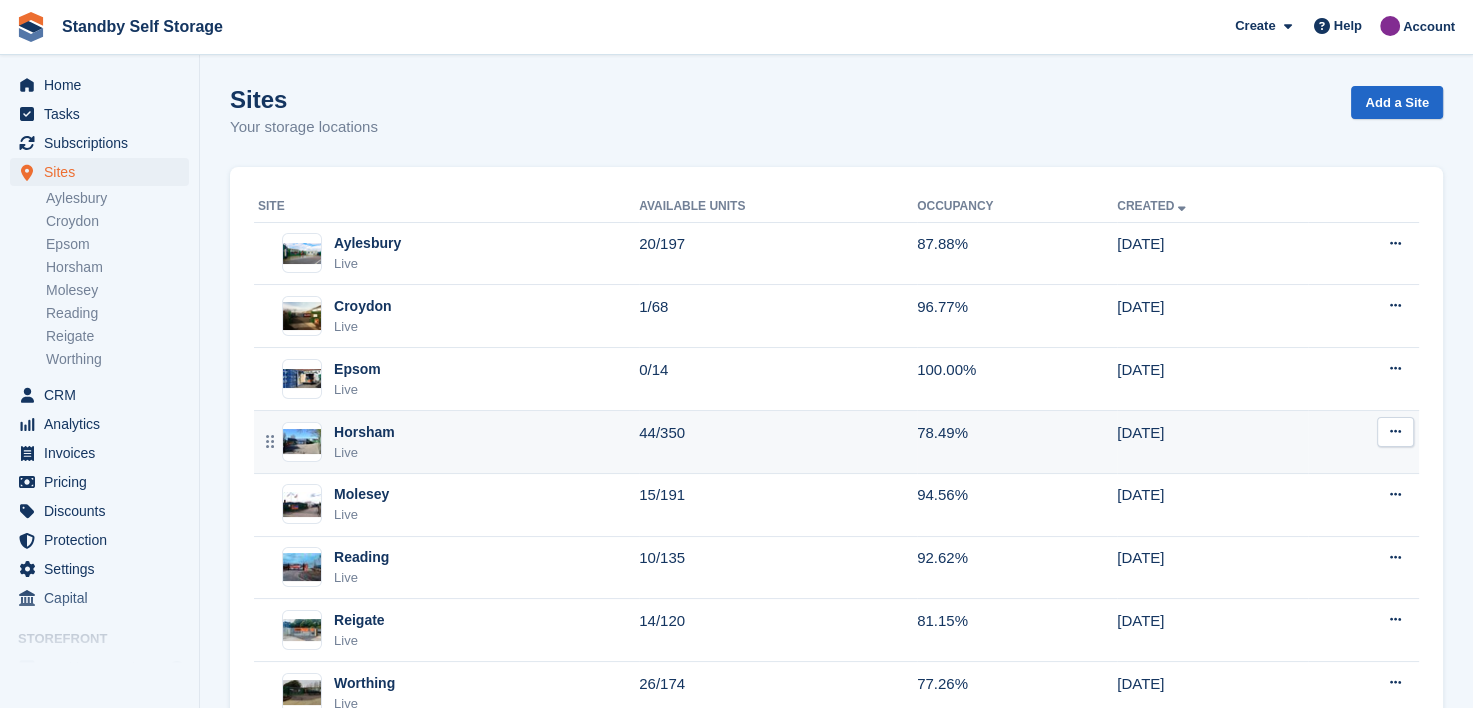 click on "Horsham" at bounding box center (364, 432) 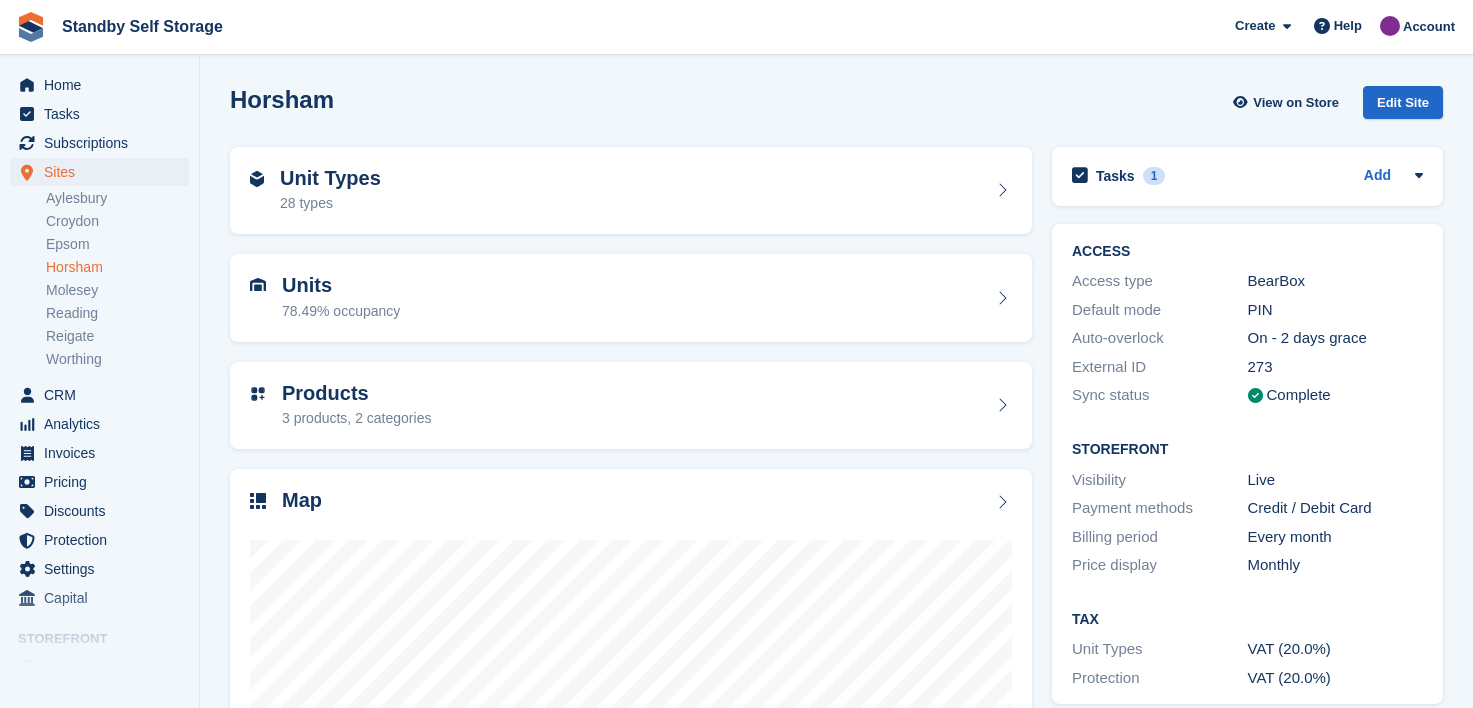 scroll, scrollTop: 252, scrollLeft: 0, axis: vertical 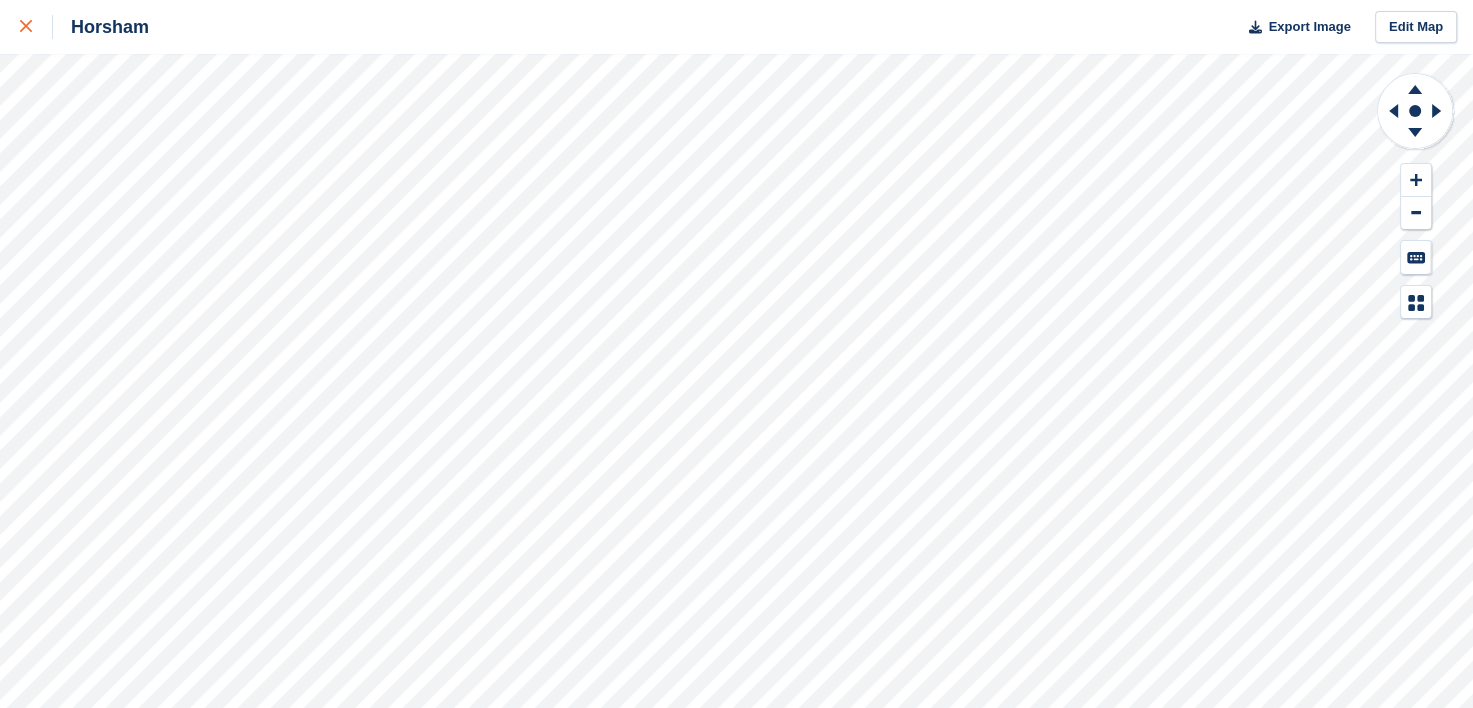 click at bounding box center (26, 27) 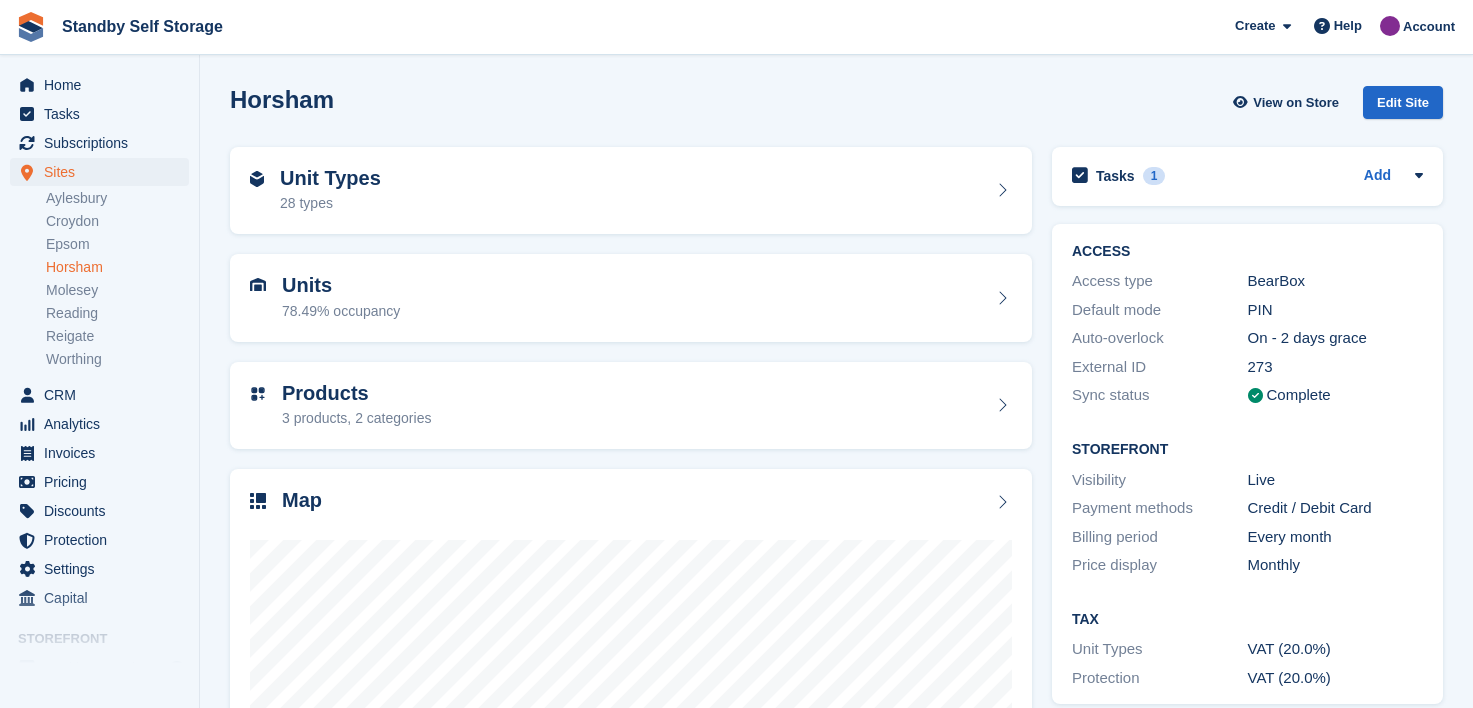 scroll, scrollTop: 0, scrollLeft: 0, axis: both 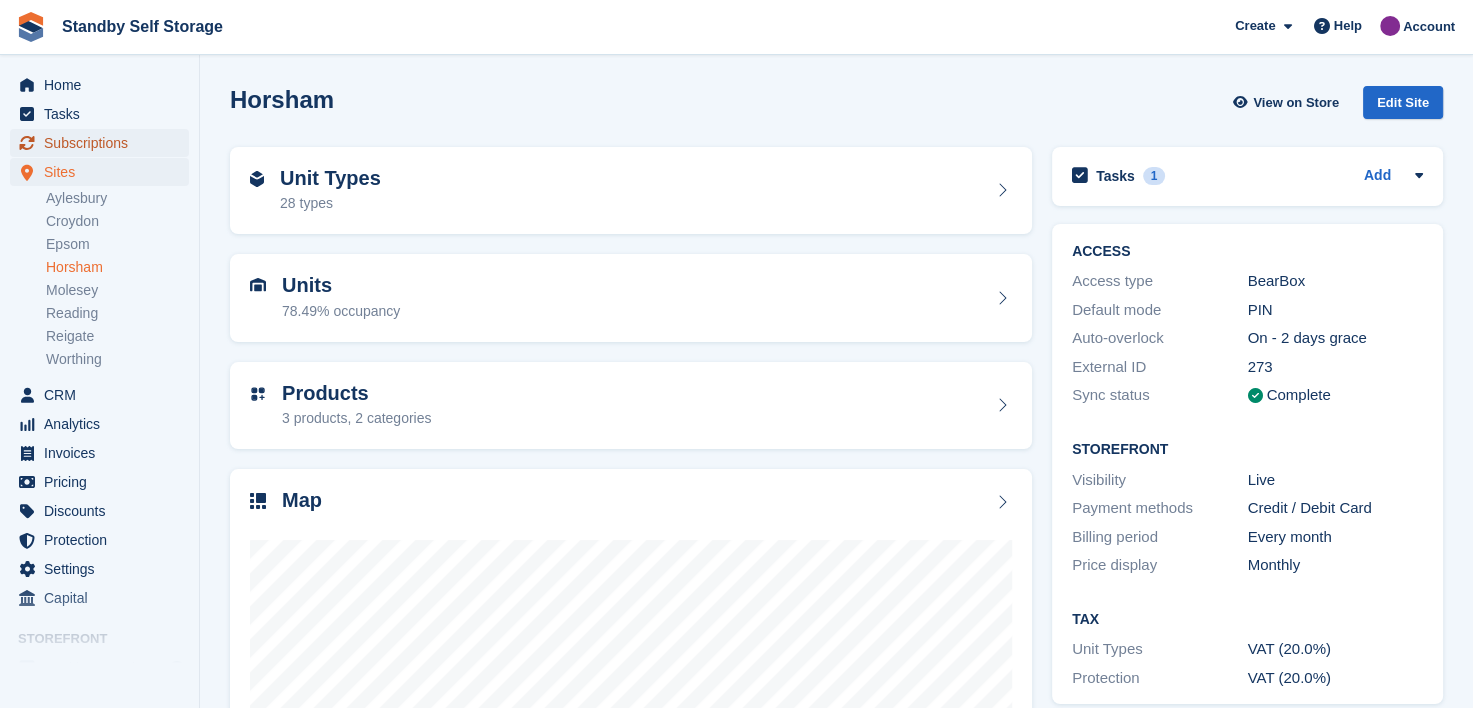 click on "Subscriptions" at bounding box center [104, 143] 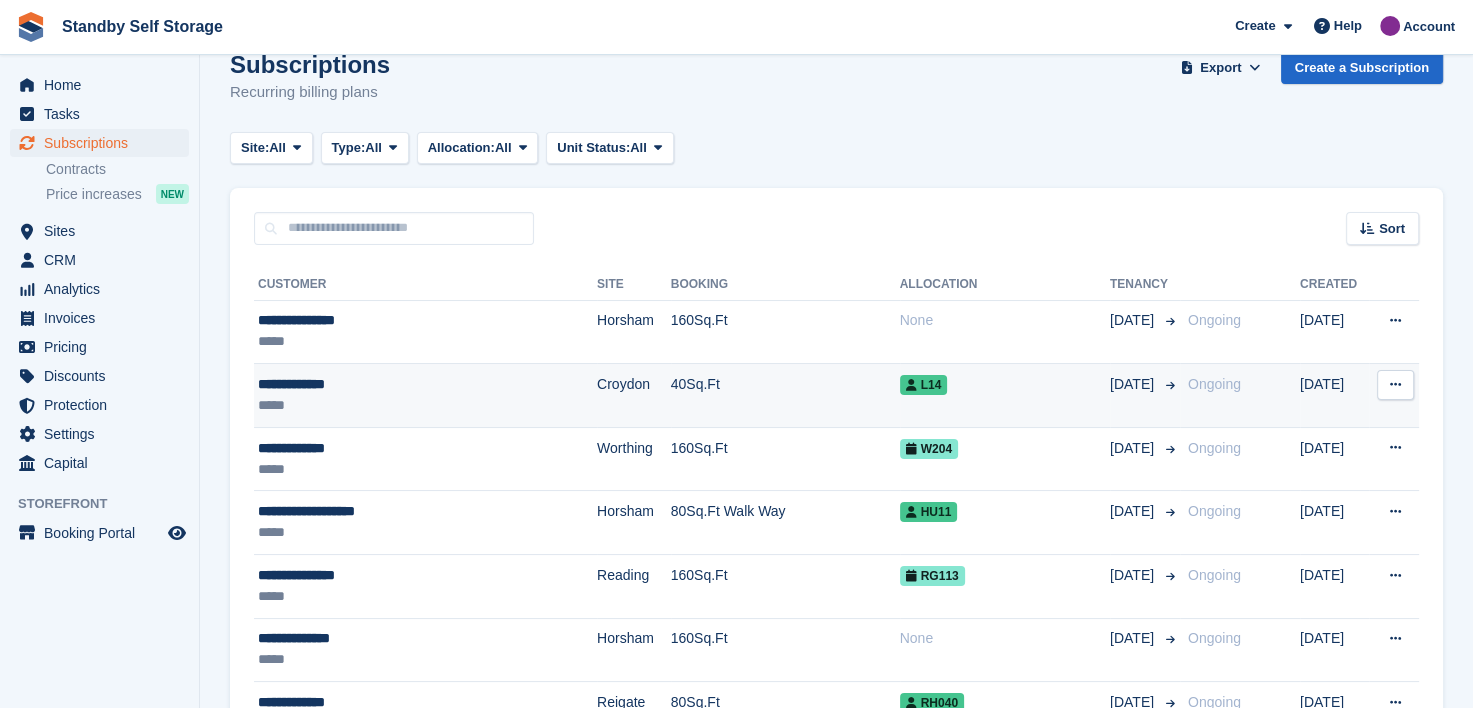 scroll, scrollTop: 0, scrollLeft: 0, axis: both 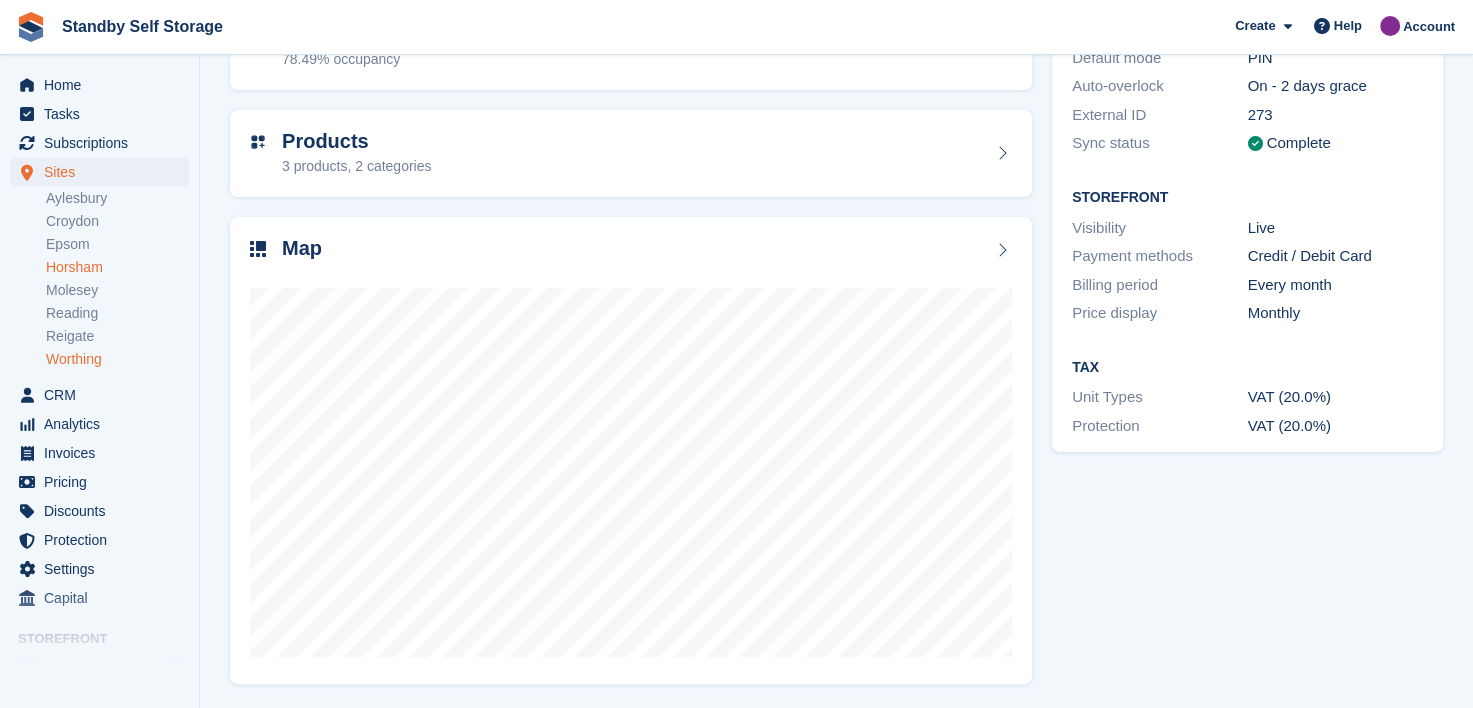 click on "Worthing" at bounding box center [117, 359] 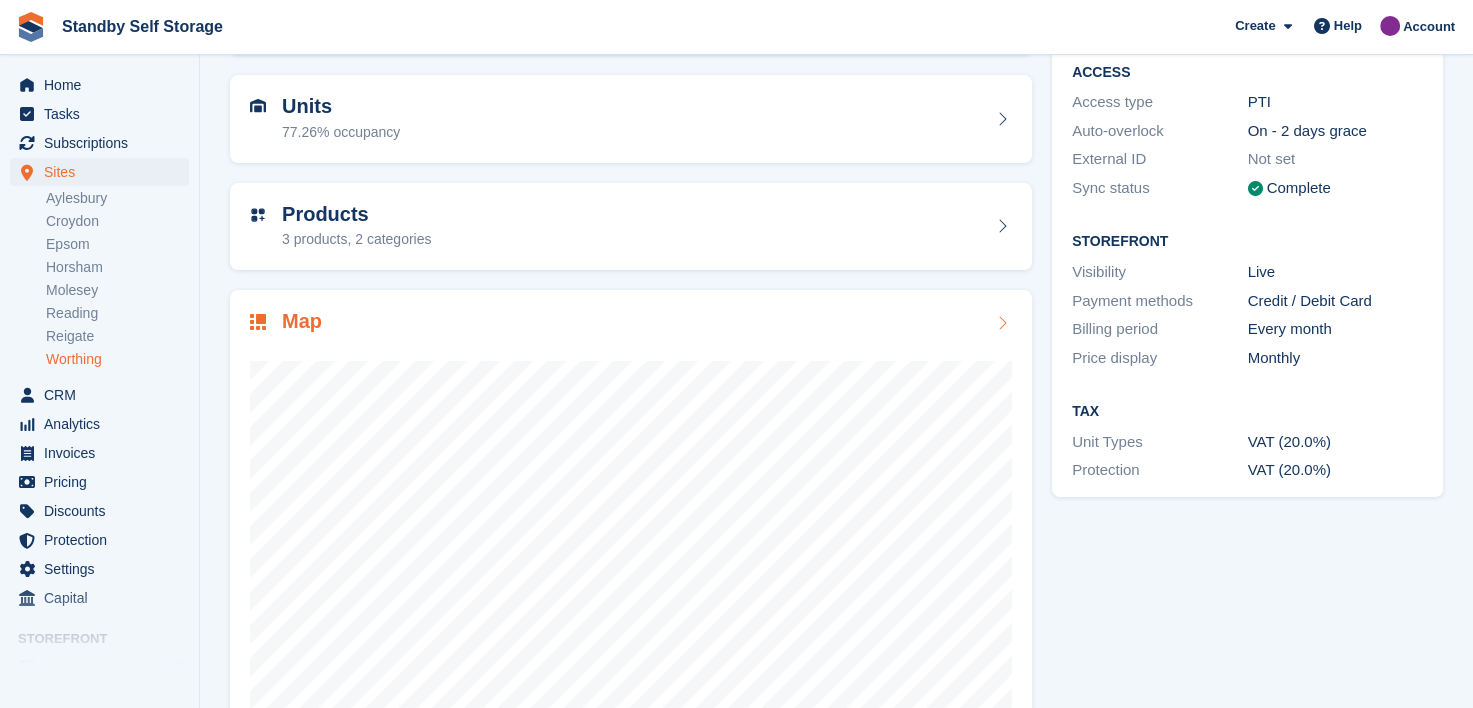 scroll, scrollTop: 252, scrollLeft: 0, axis: vertical 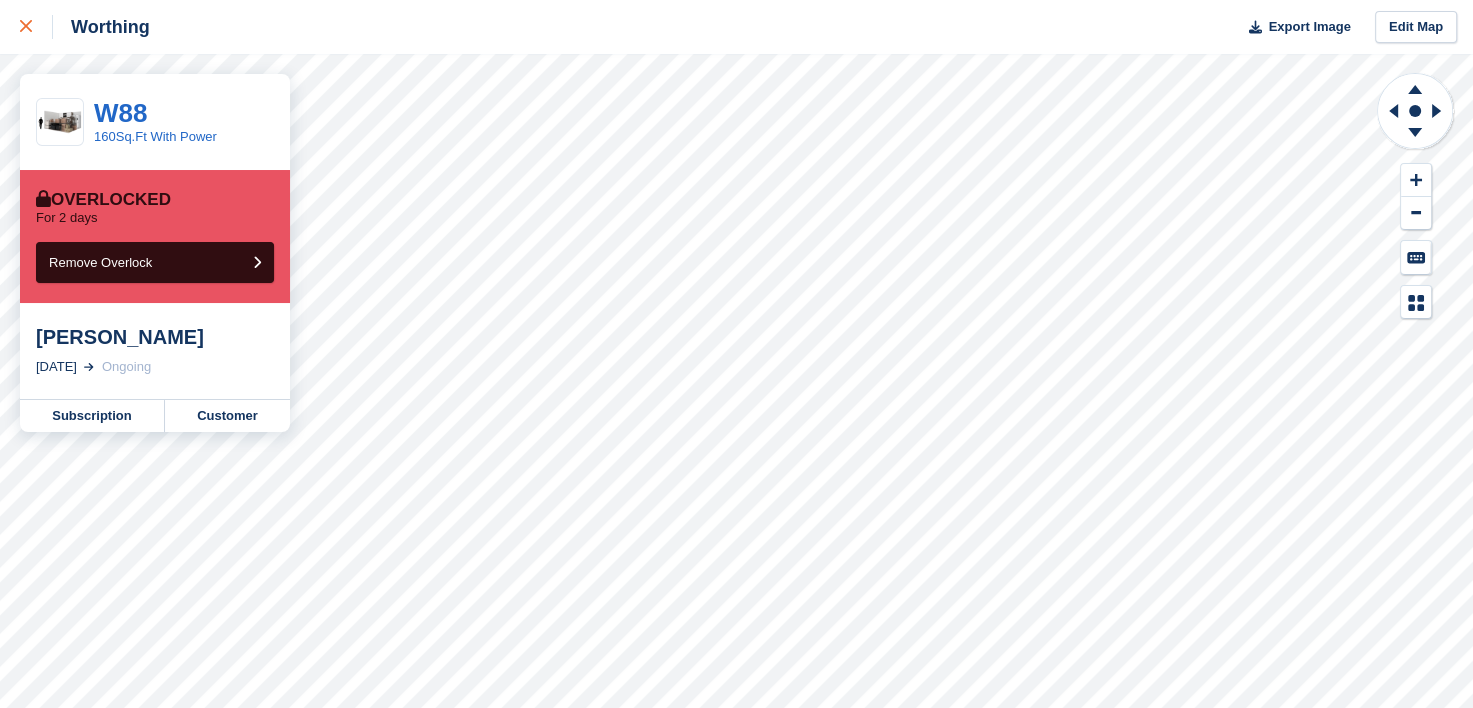 click 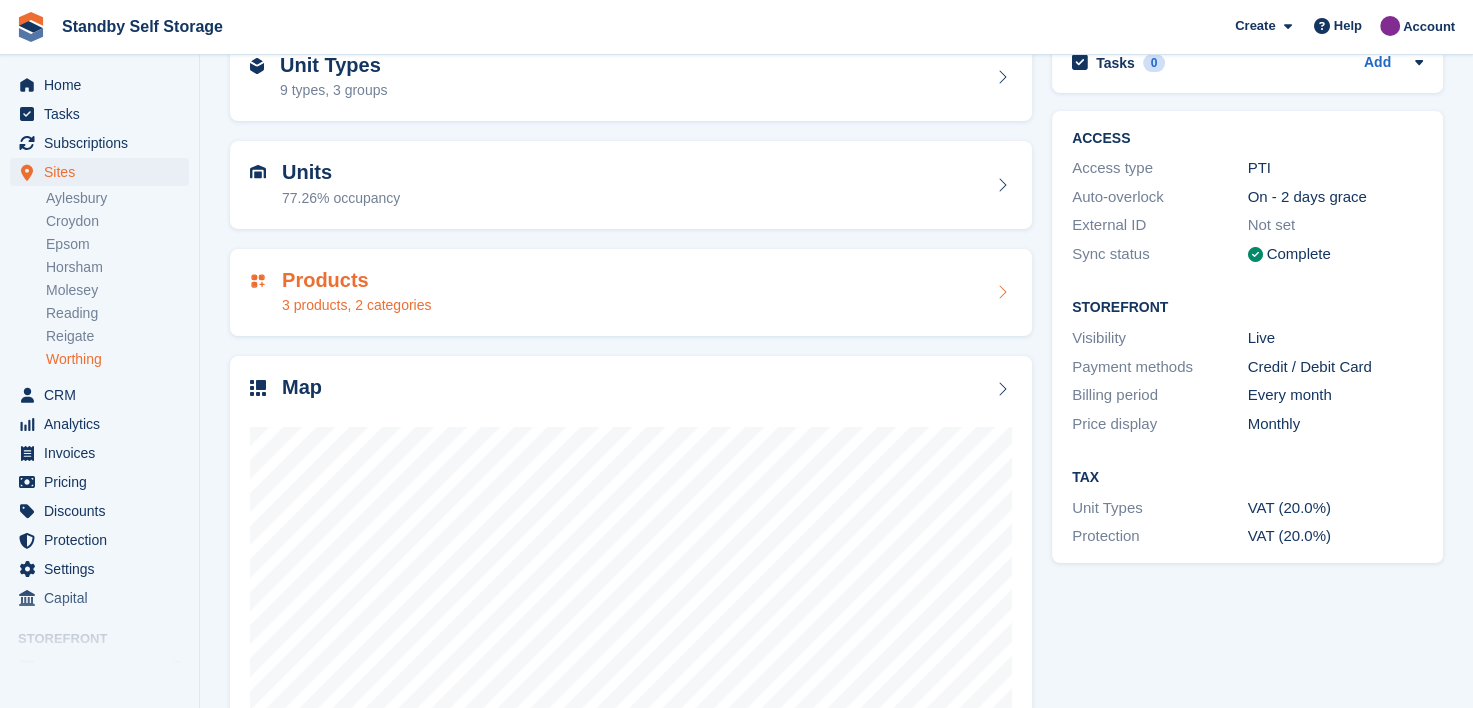 scroll, scrollTop: 0, scrollLeft: 0, axis: both 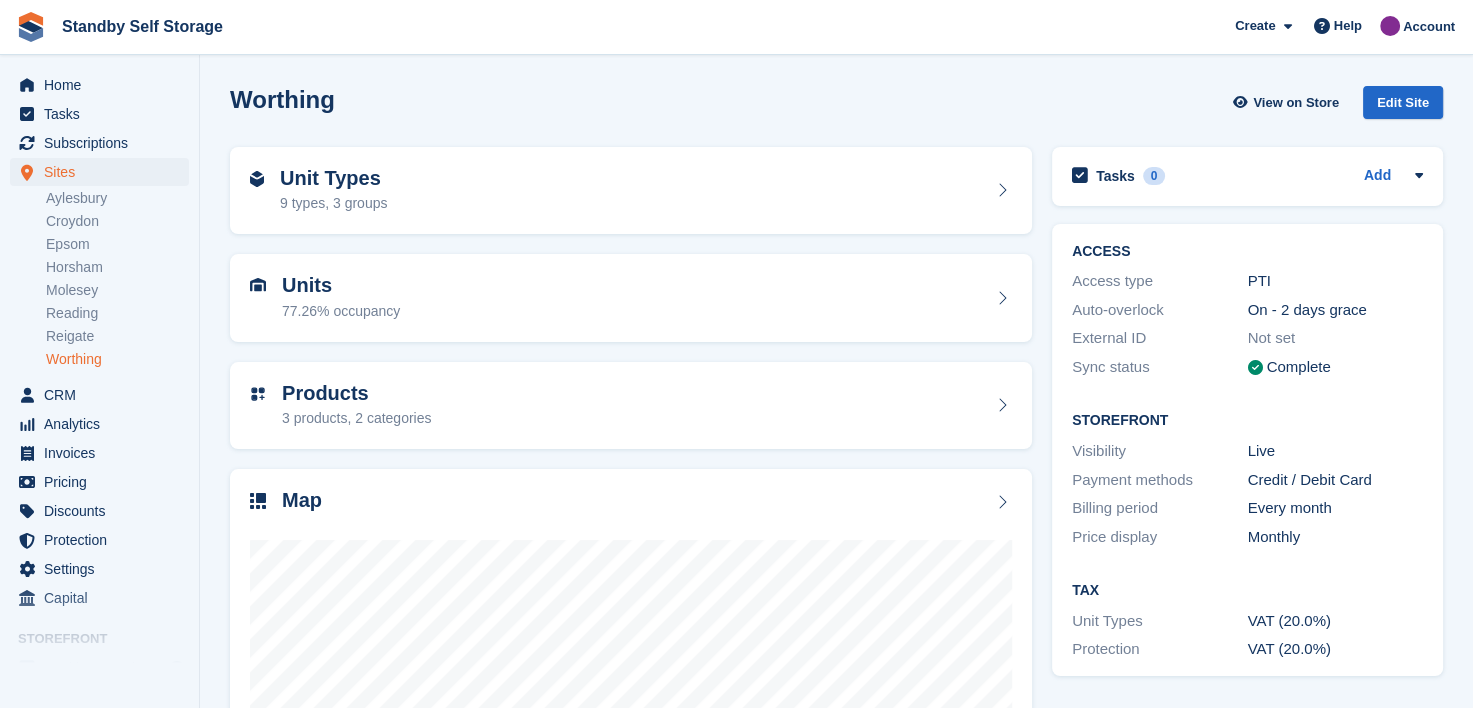 click on "Aylesbury
[GEOGRAPHIC_DATA]
Epsom
[GEOGRAPHIC_DATA]
[GEOGRAPHIC_DATA]
[GEOGRAPHIC_DATA]
[GEOGRAPHIC_DATA]
[GEOGRAPHIC_DATA]" at bounding box center (122, 279) 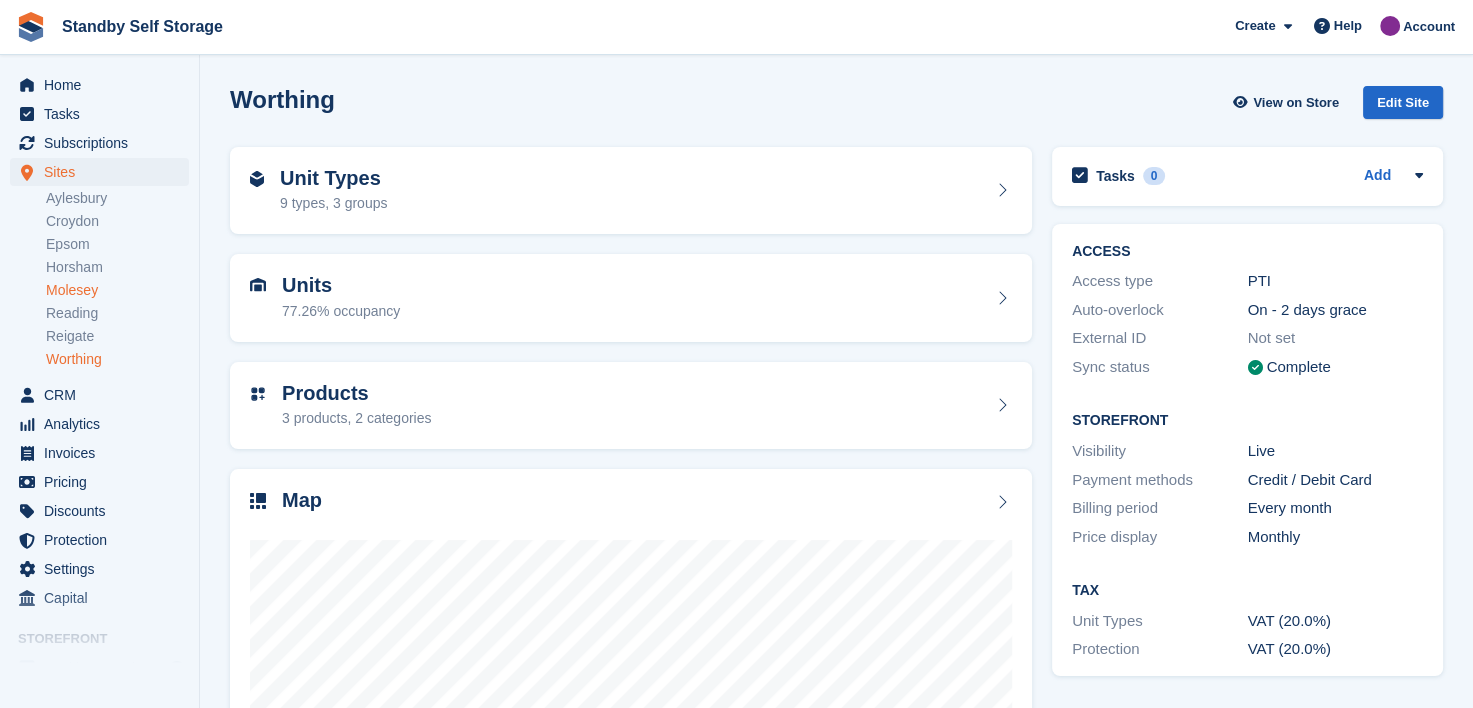 click on "Molesey" at bounding box center [117, 290] 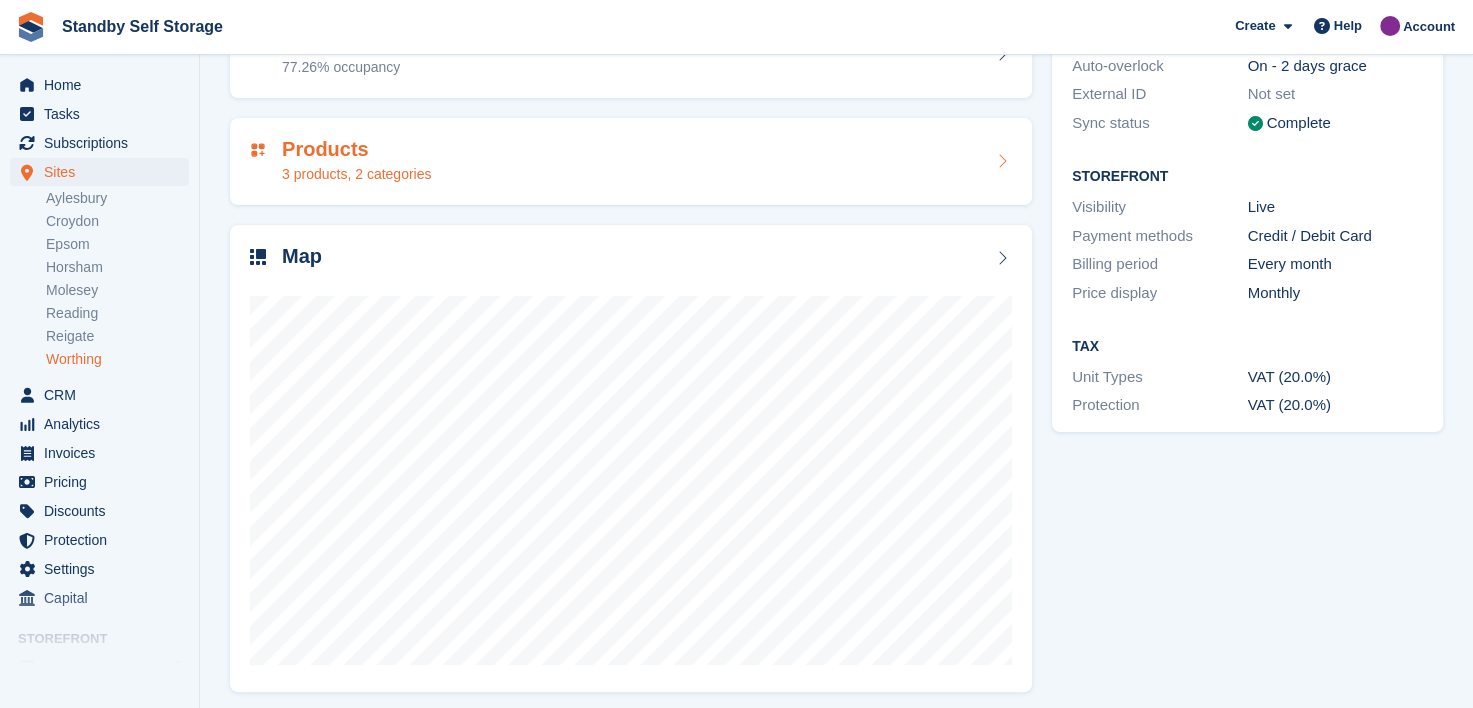 scroll, scrollTop: 252, scrollLeft: 0, axis: vertical 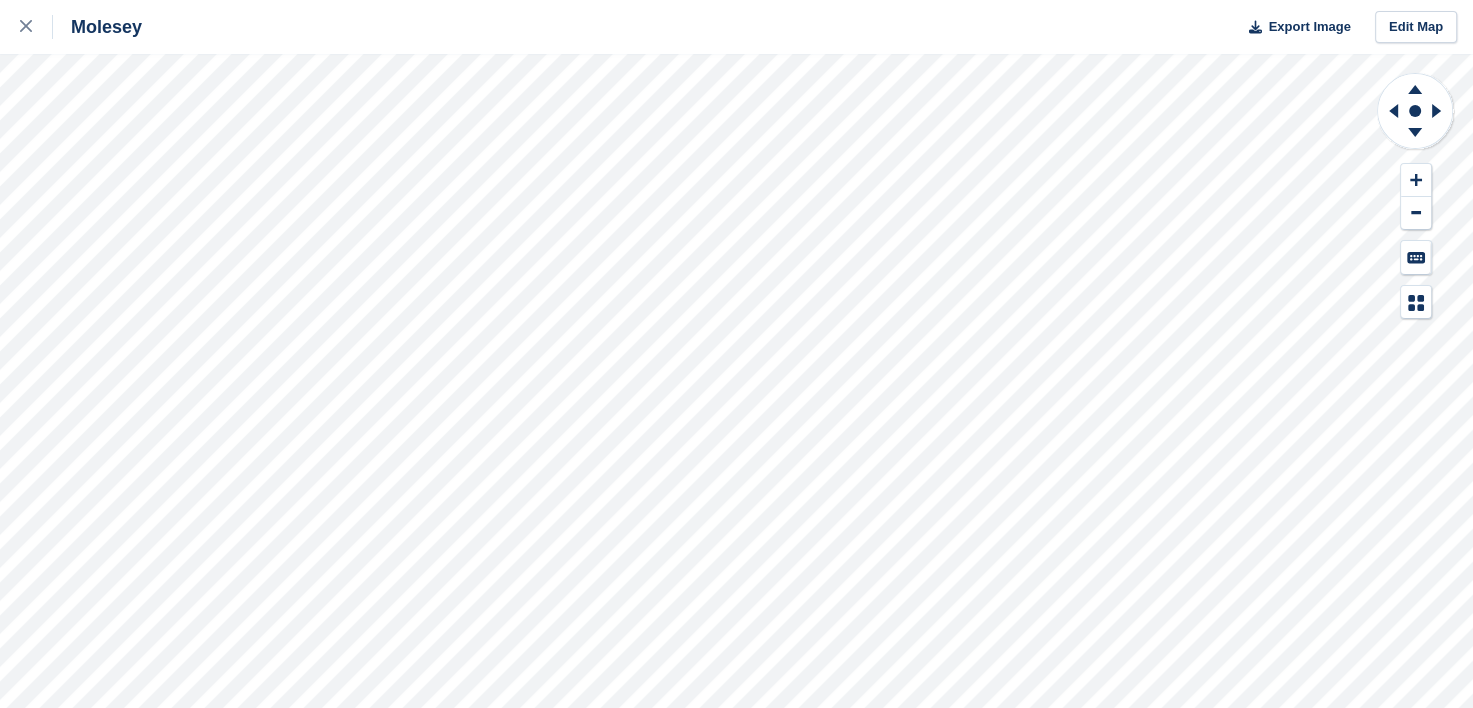 click on "Molesey Export Image Edit Map" at bounding box center [736, 354] 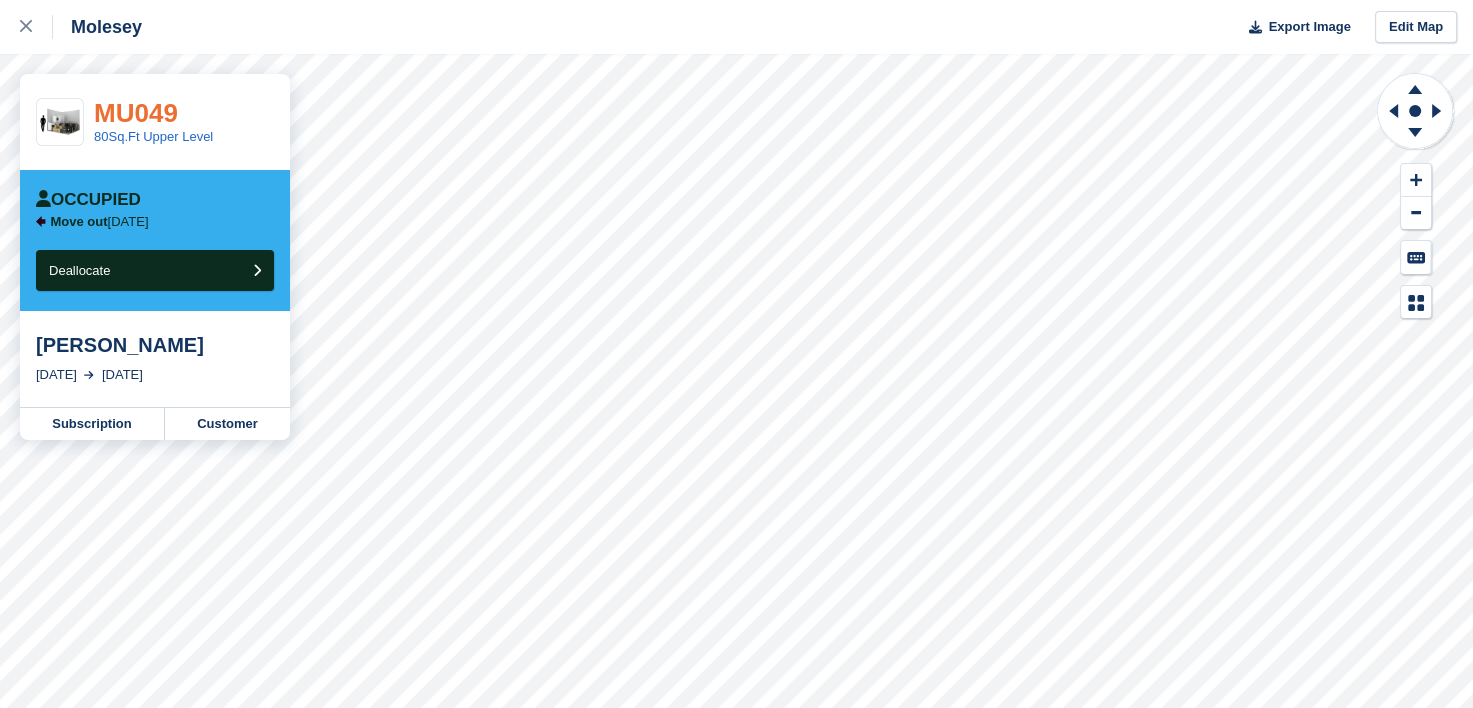 click on "MU049" at bounding box center [136, 113] 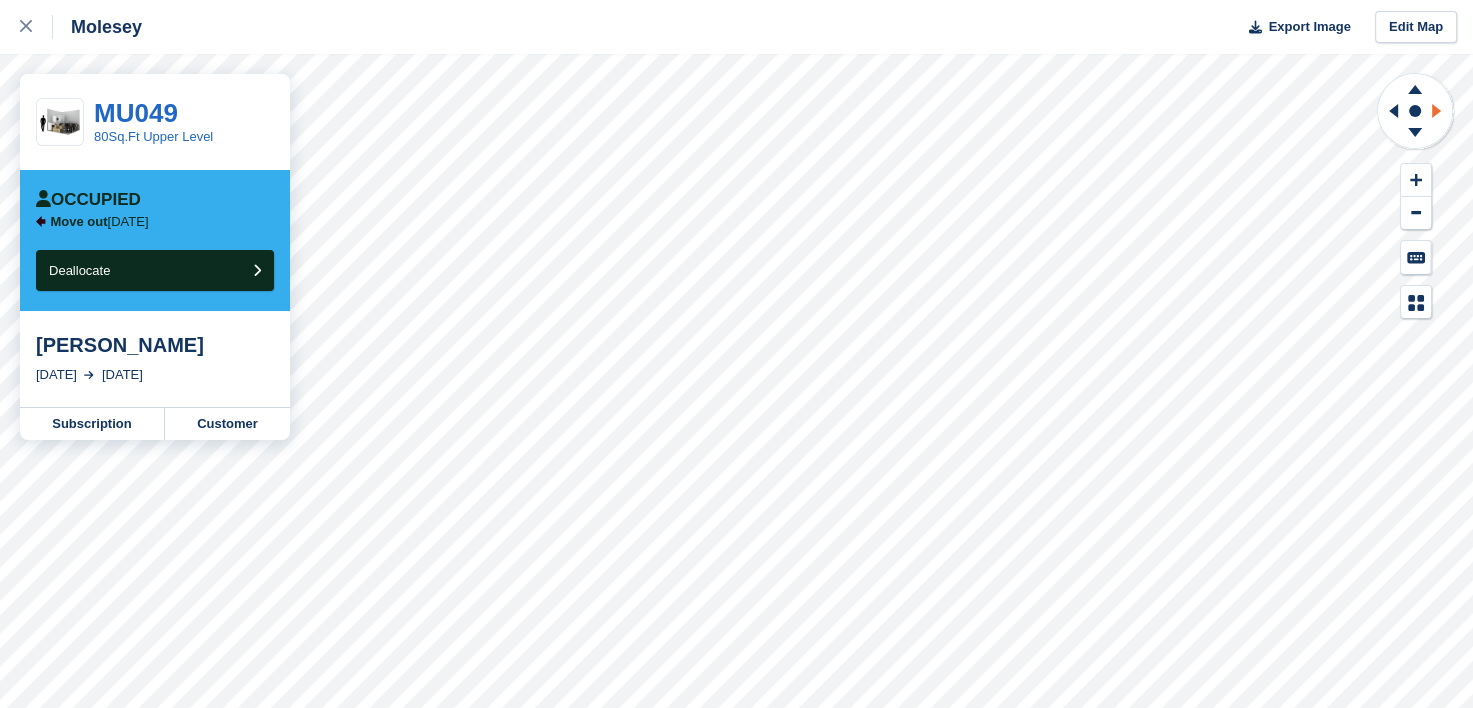 click 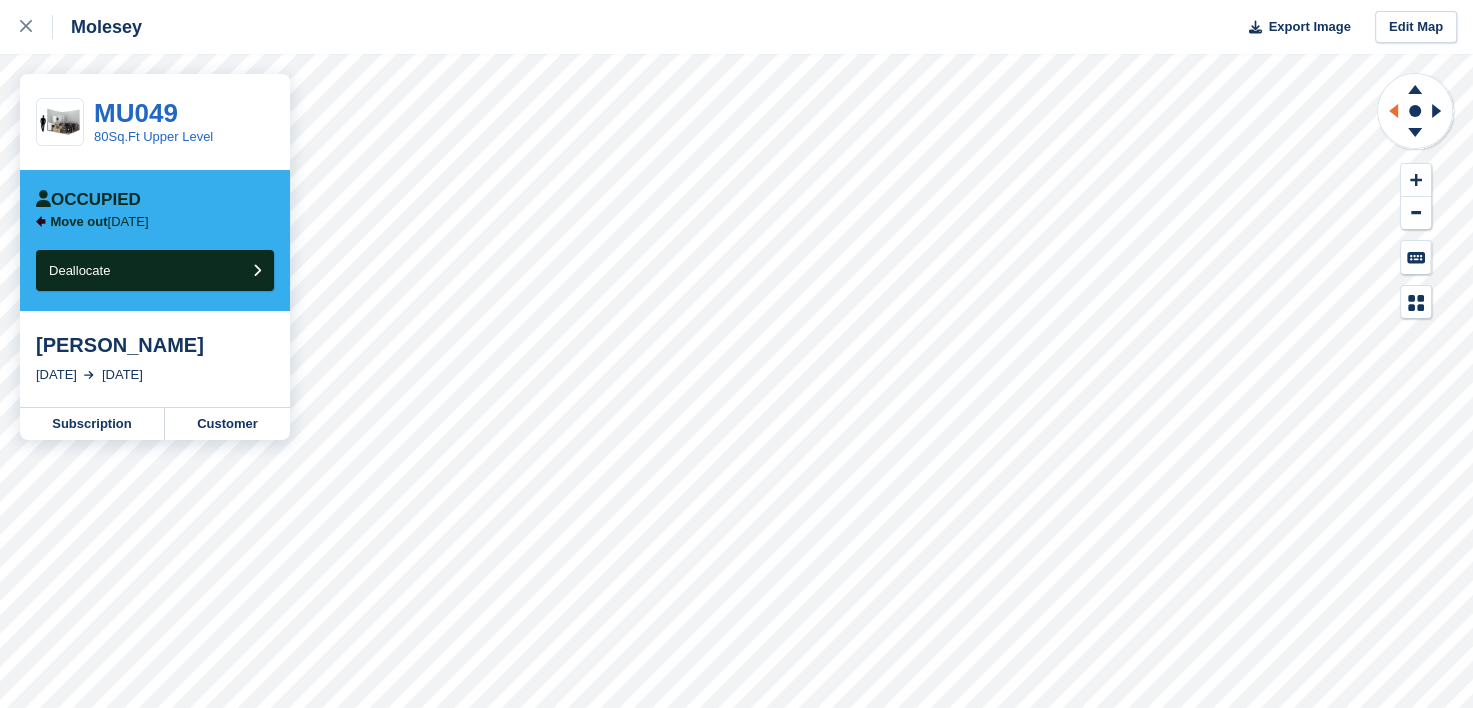 click 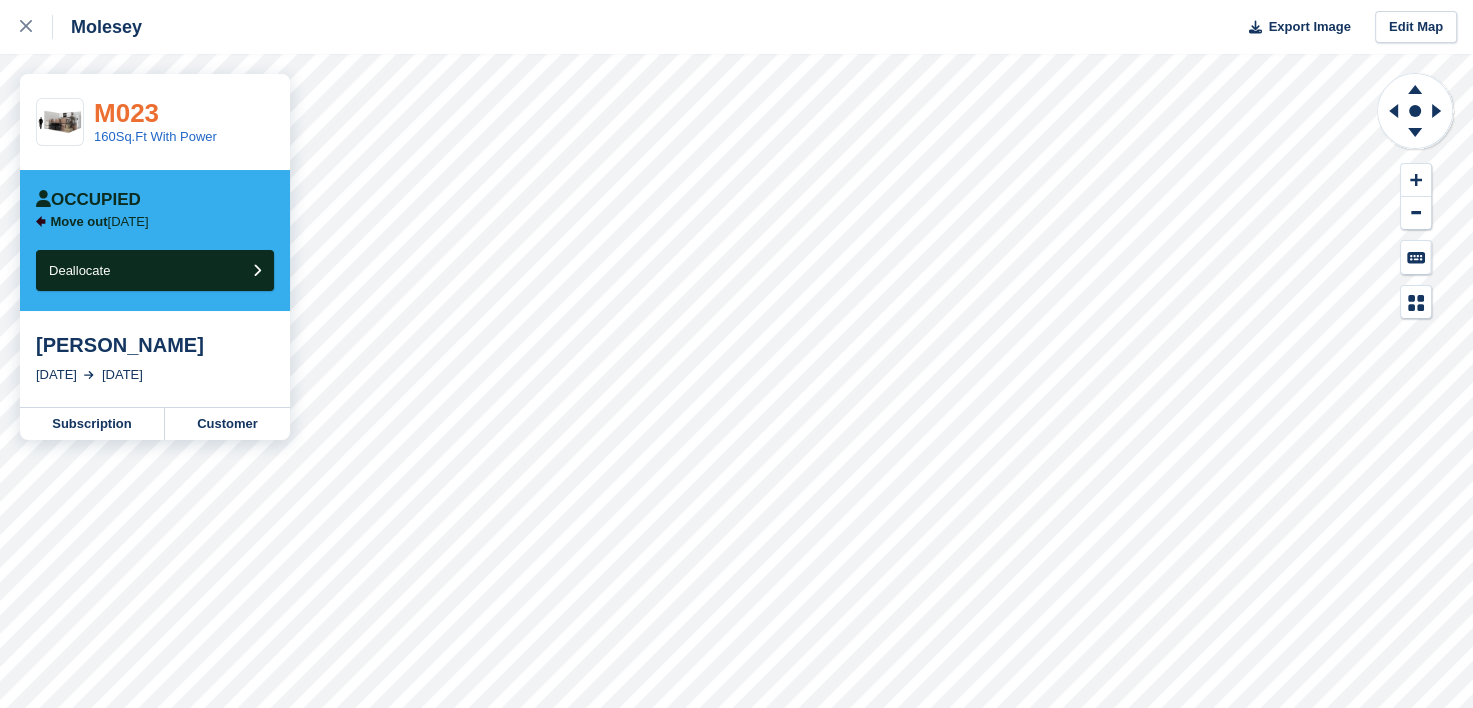 click on "M023" at bounding box center [126, 113] 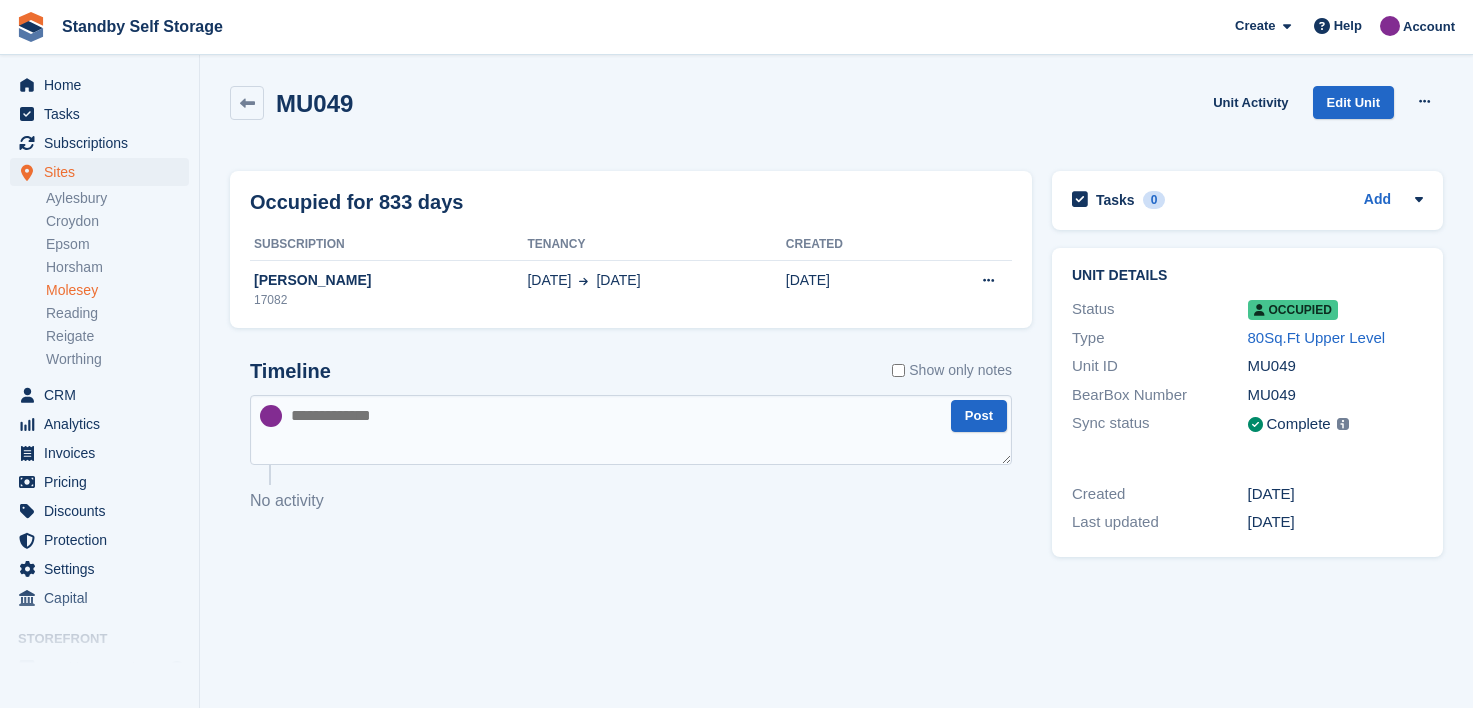 scroll, scrollTop: 0, scrollLeft: 0, axis: both 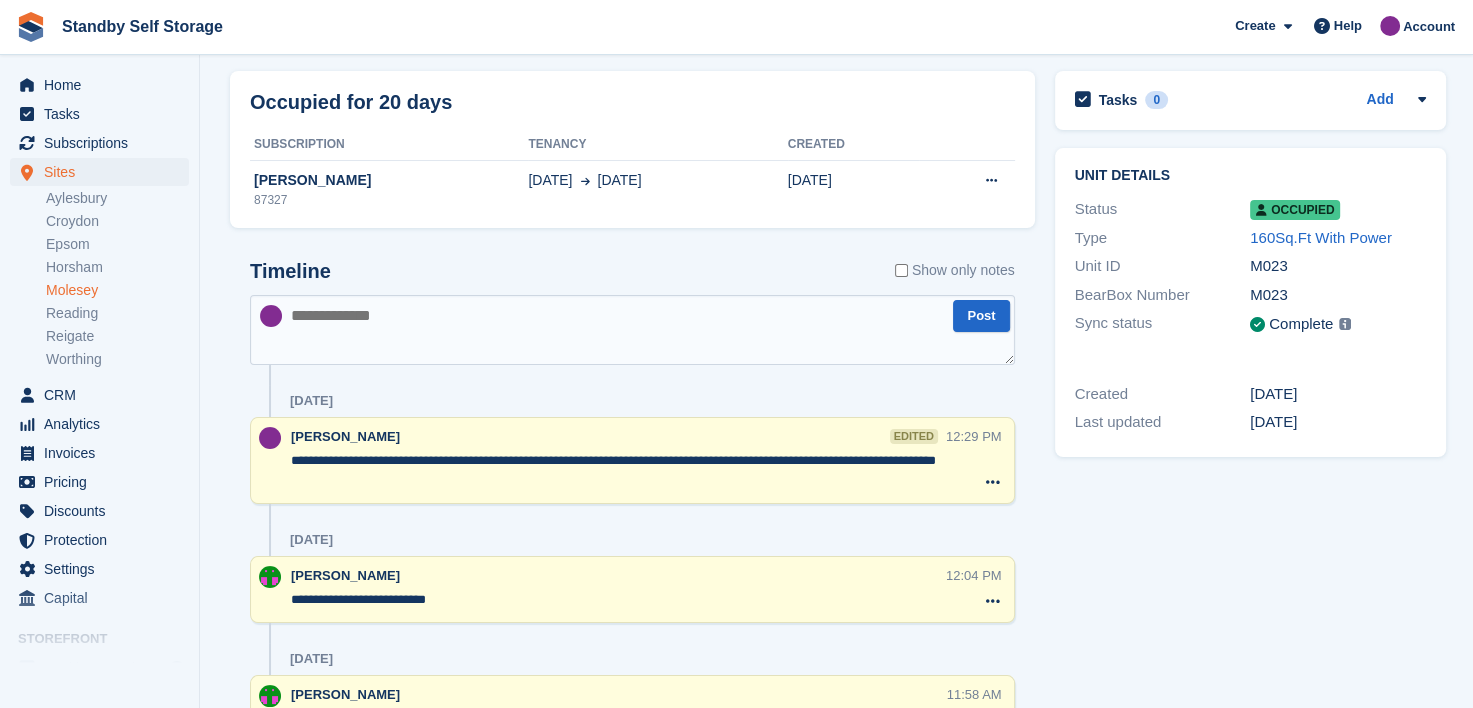 click on "Molesey" at bounding box center [117, 290] 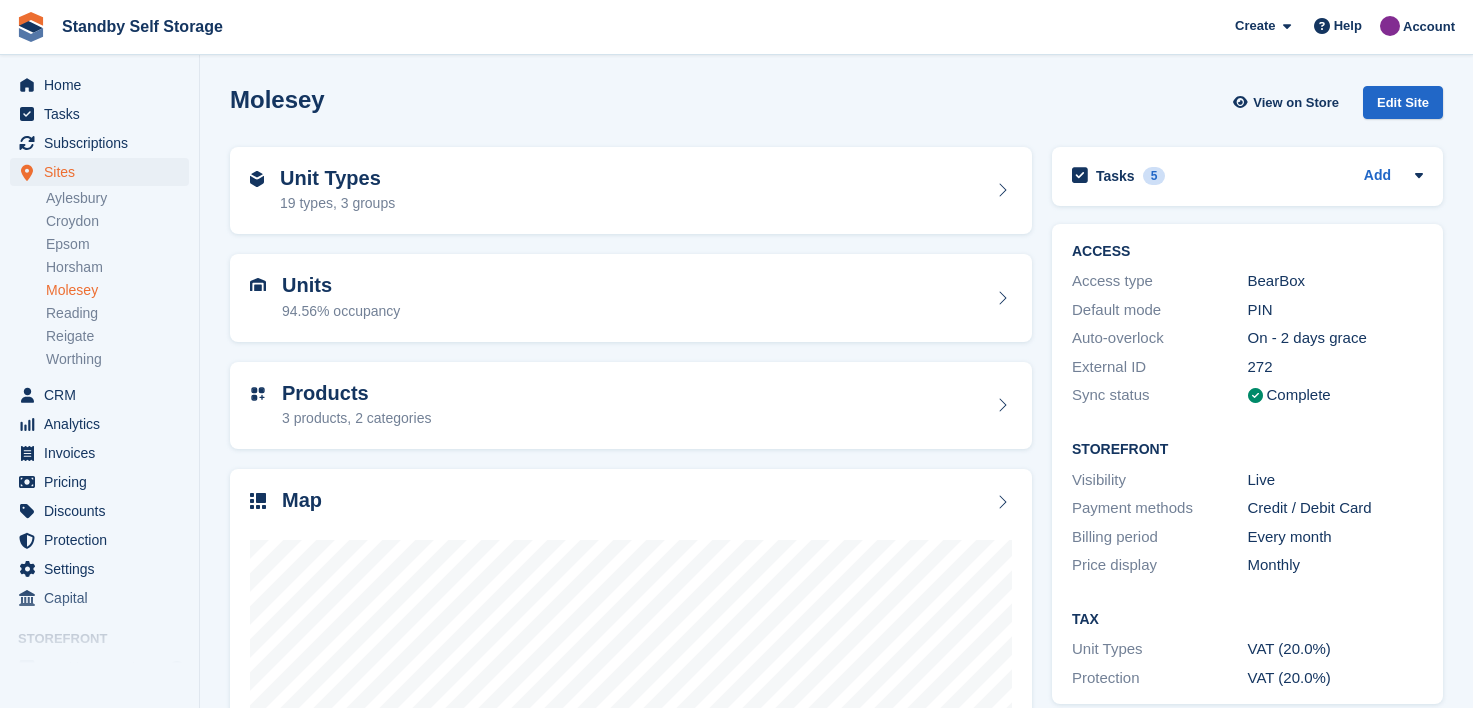 scroll, scrollTop: 0, scrollLeft: 0, axis: both 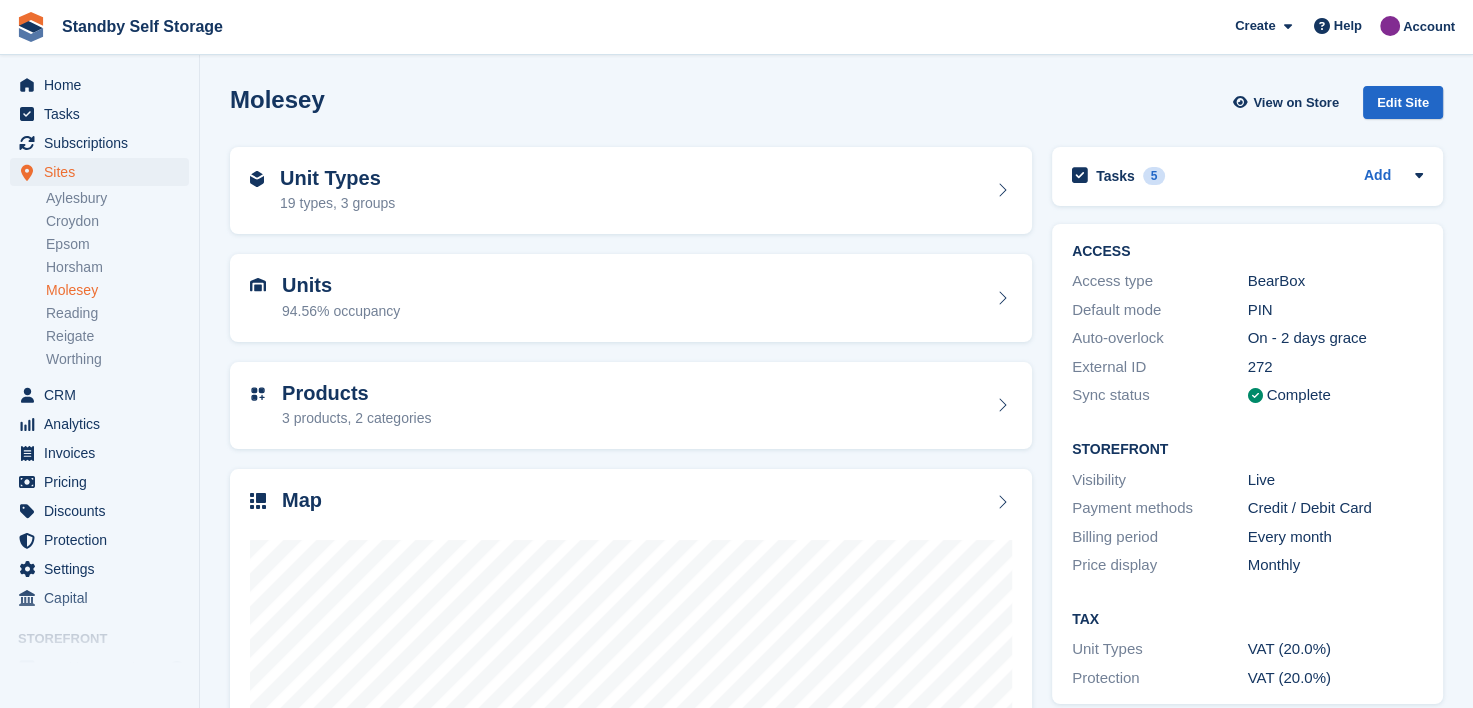 click on "Molesey" at bounding box center (117, 290) 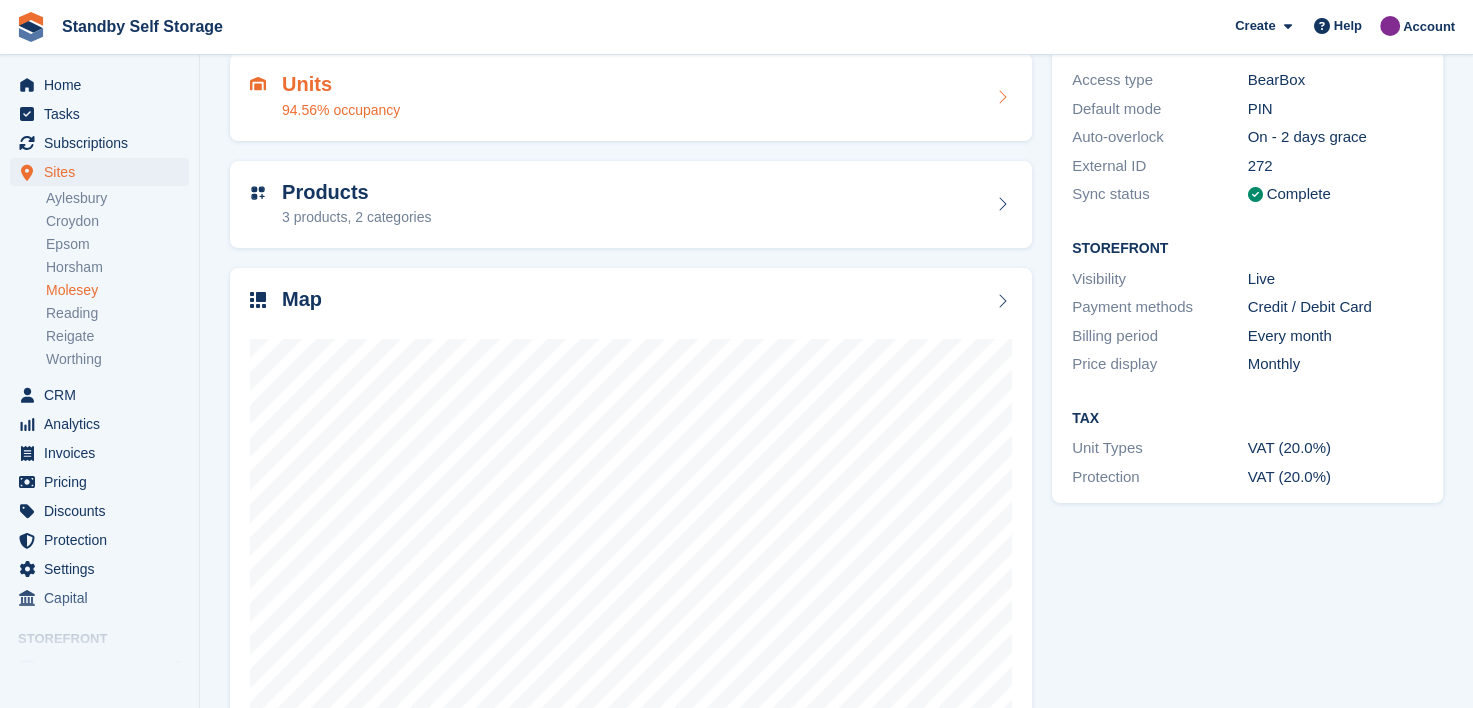 scroll, scrollTop: 252, scrollLeft: 0, axis: vertical 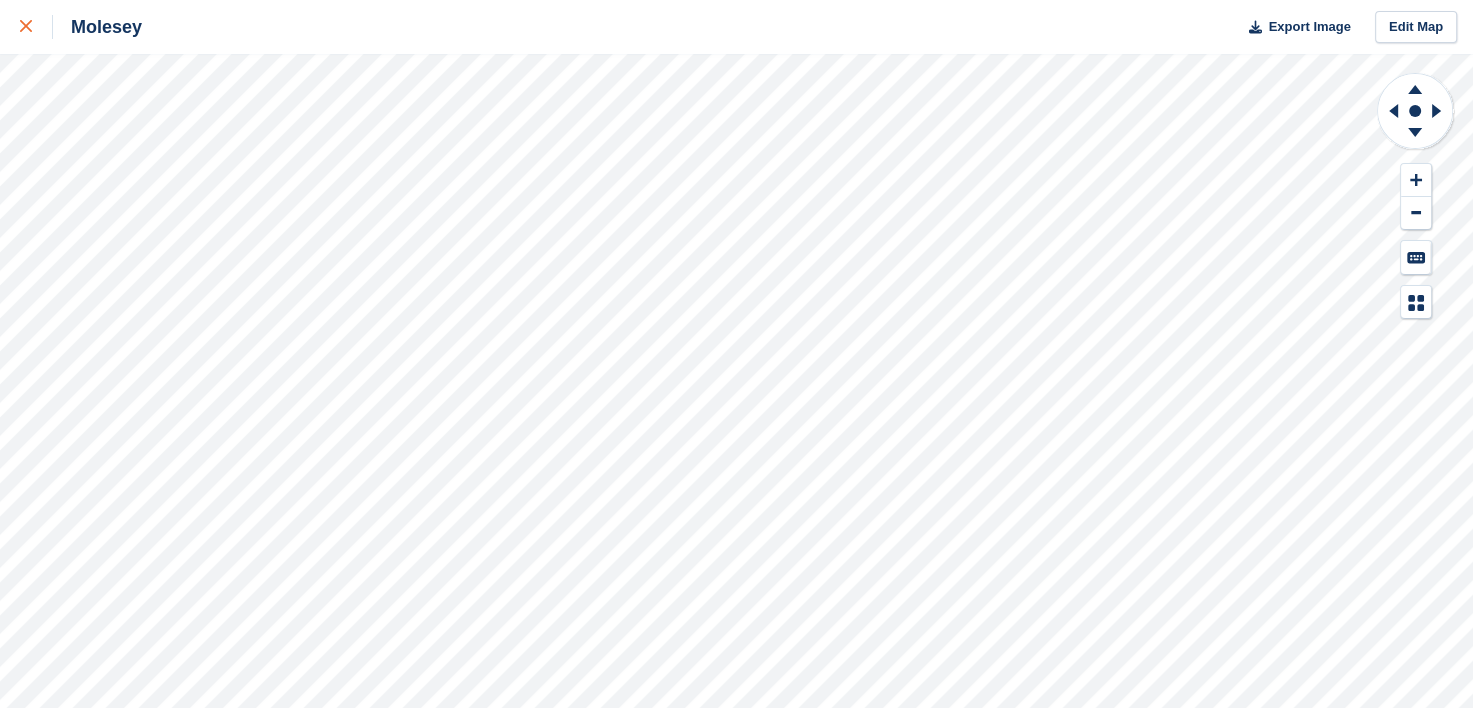 click at bounding box center [26, 27] 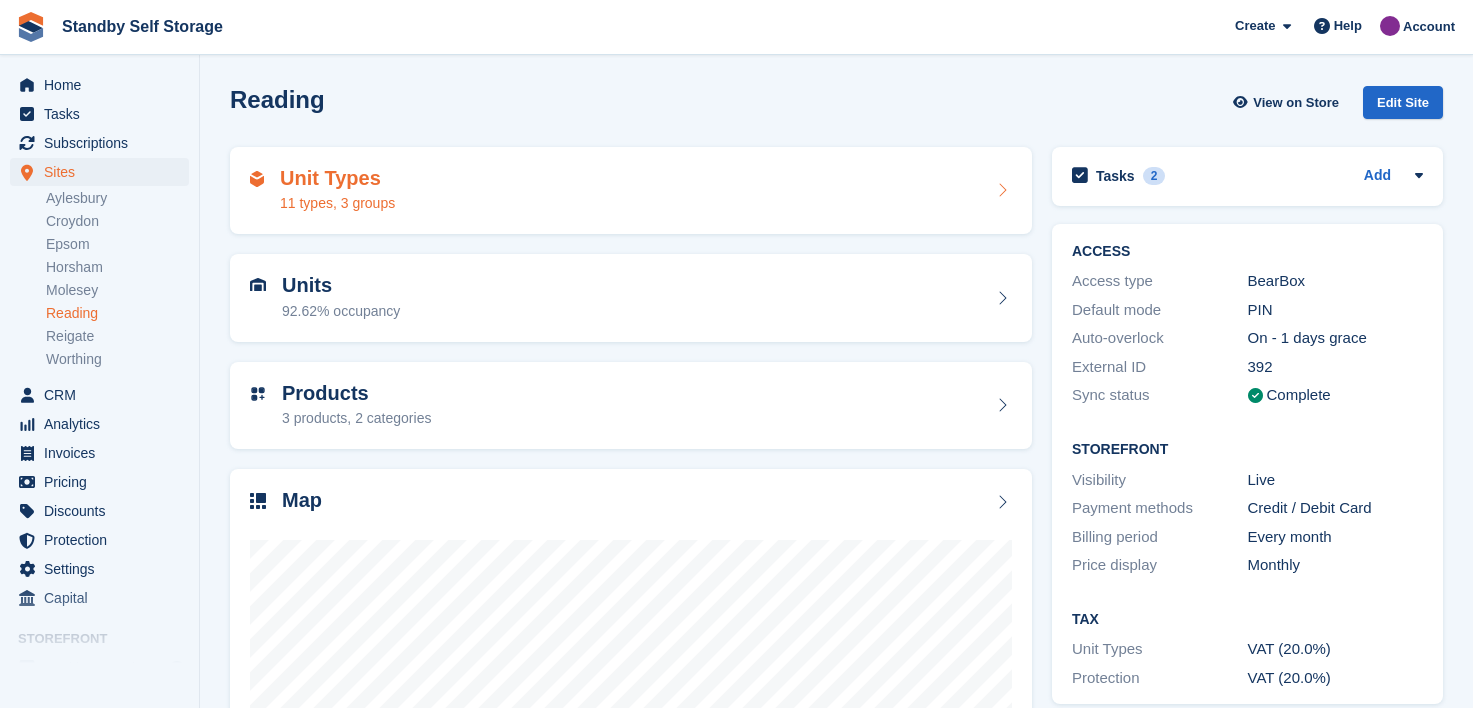 scroll, scrollTop: 0, scrollLeft: 0, axis: both 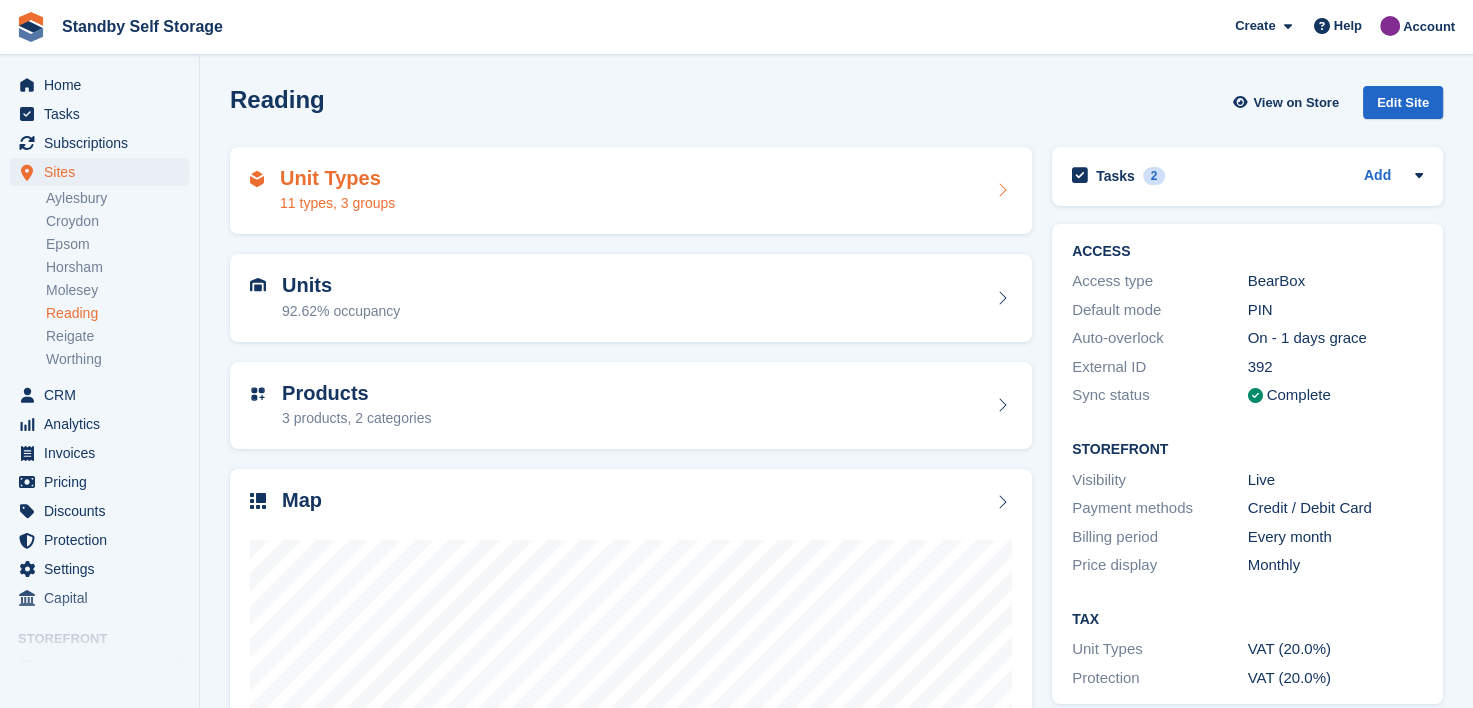 click on "Unit Types
11 types, 3 groups" at bounding box center (631, 191) 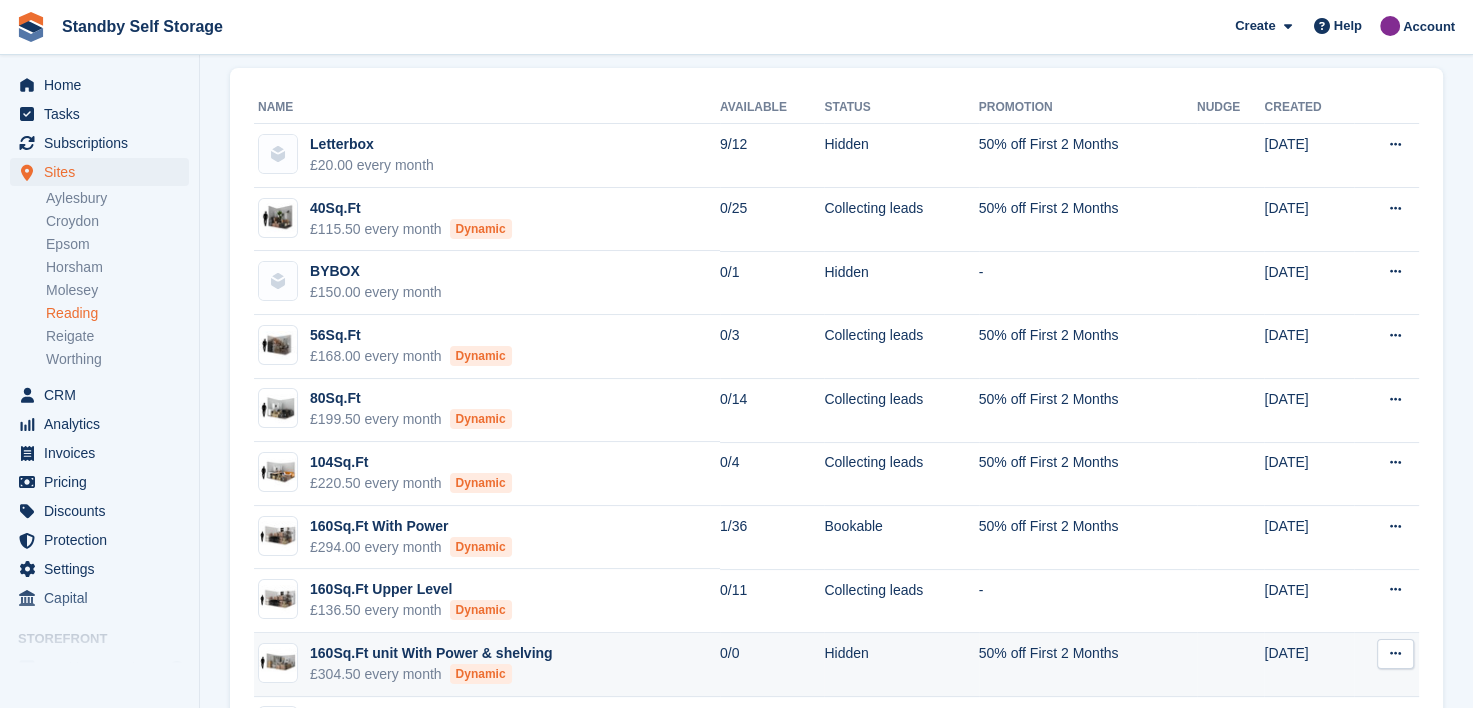 scroll, scrollTop: 0, scrollLeft: 0, axis: both 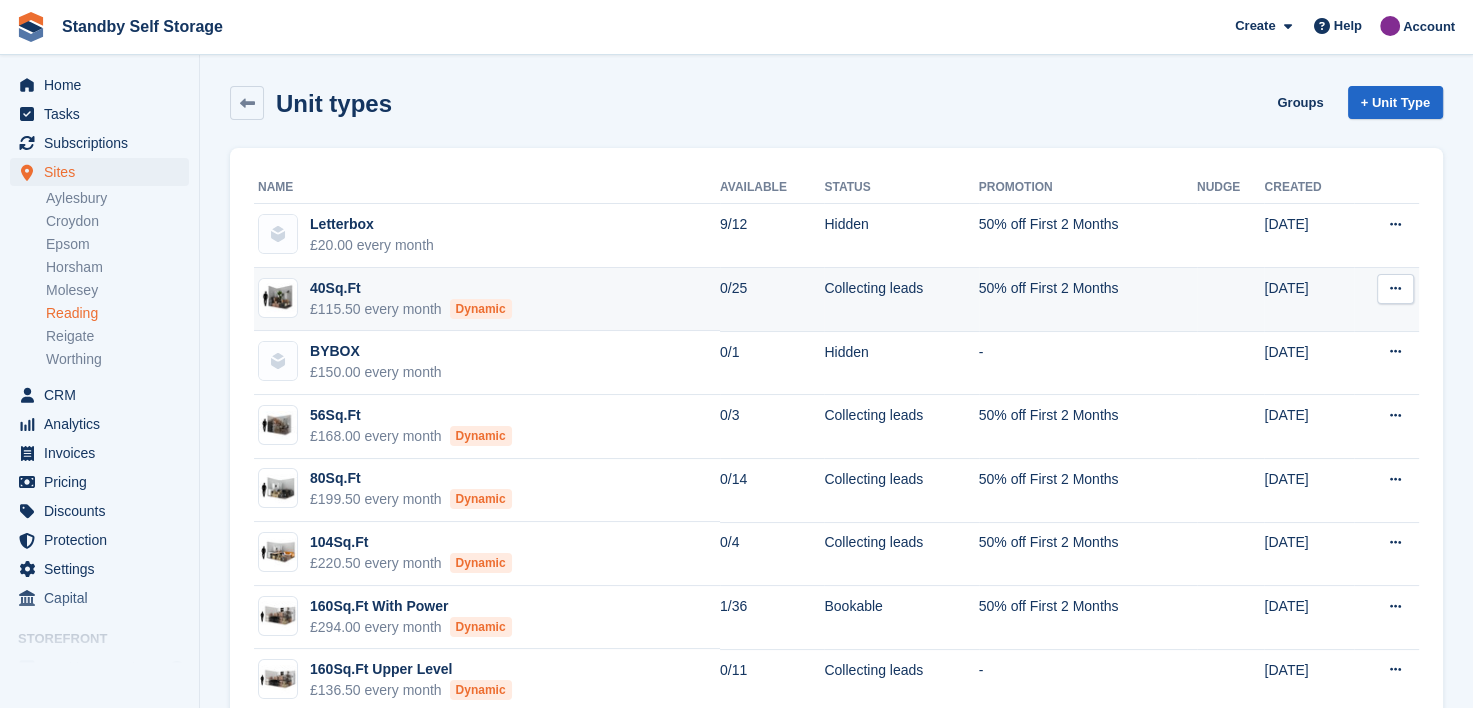 click on "40Sq.Ft
£115.50 every month
Dynamic" at bounding box center (487, 300) 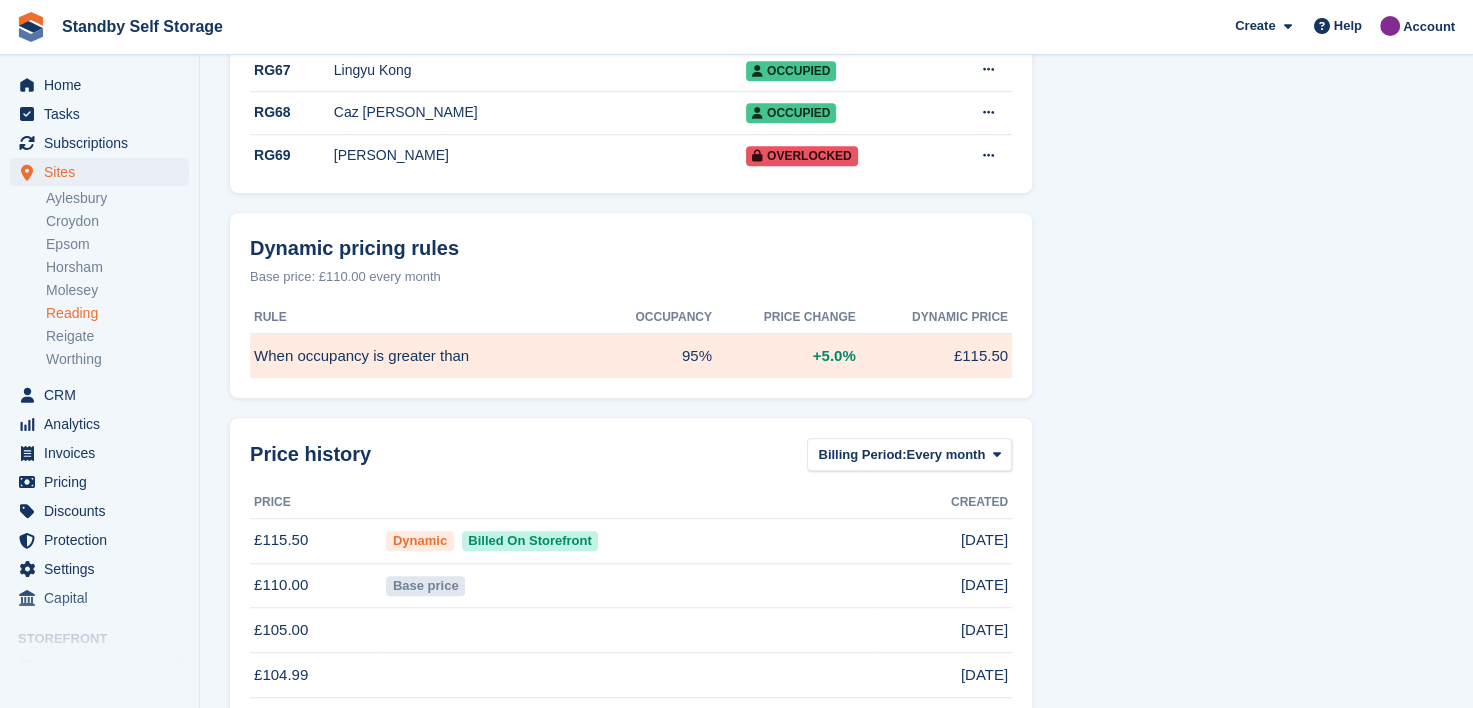 scroll, scrollTop: 1400, scrollLeft: 0, axis: vertical 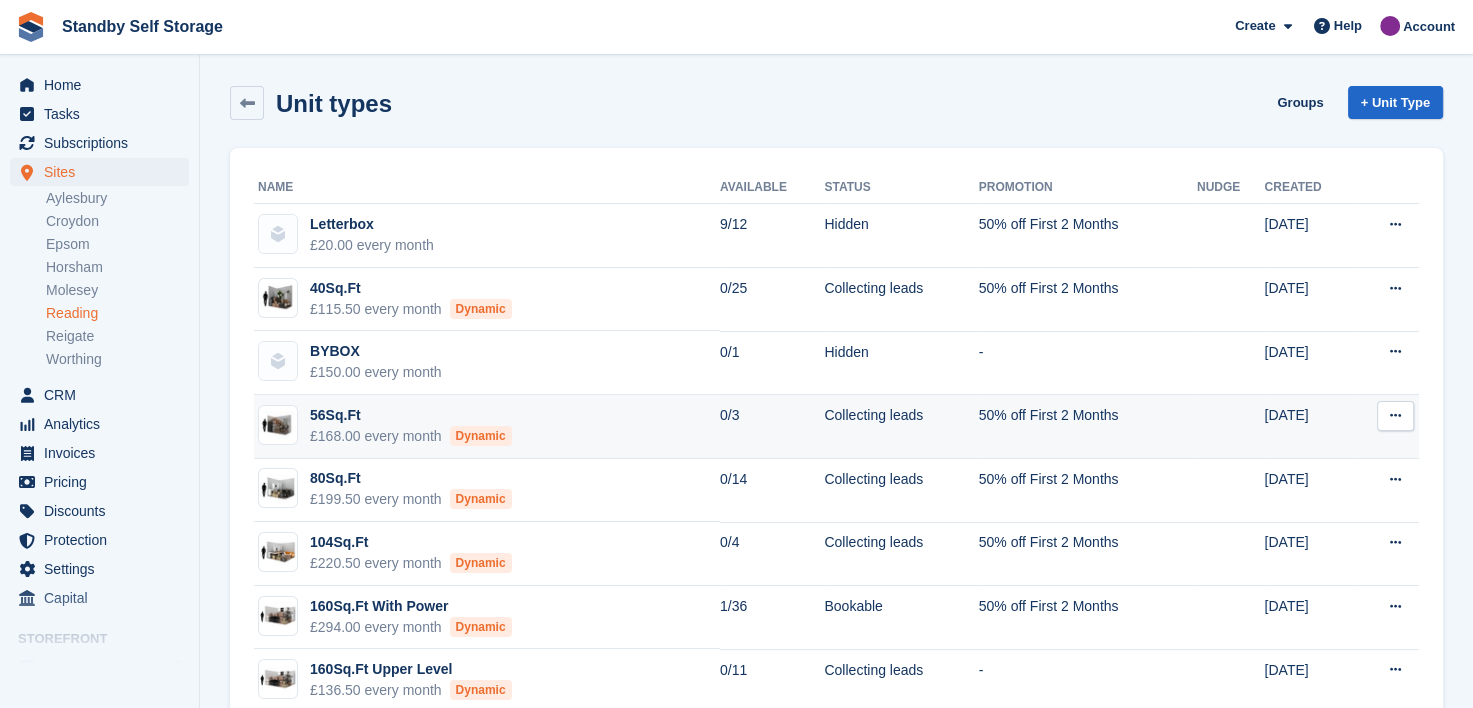 click on "56Sq.Ft
£168.00 every month
Dynamic" at bounding box center (487, 427) 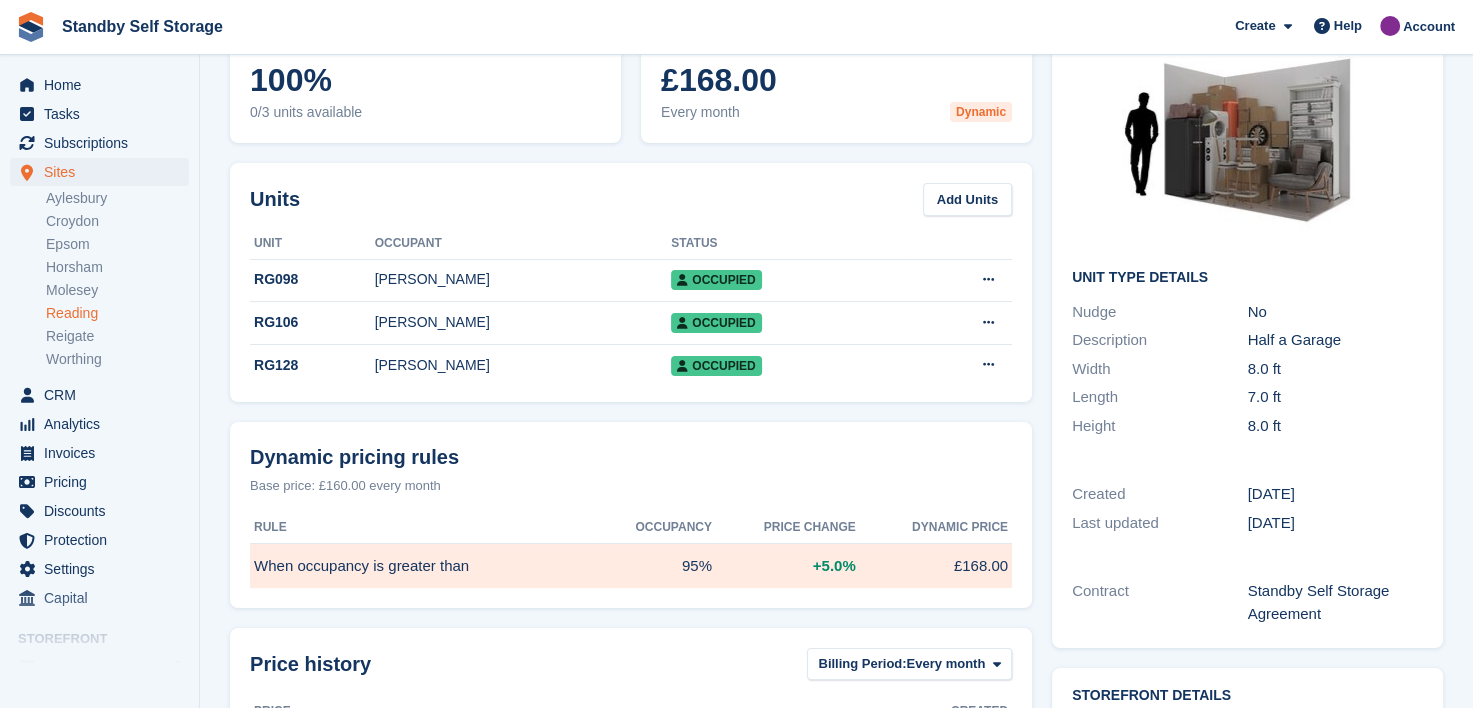 scroll, scrollTop: 520, scrollLeft: 0, axis: vertical 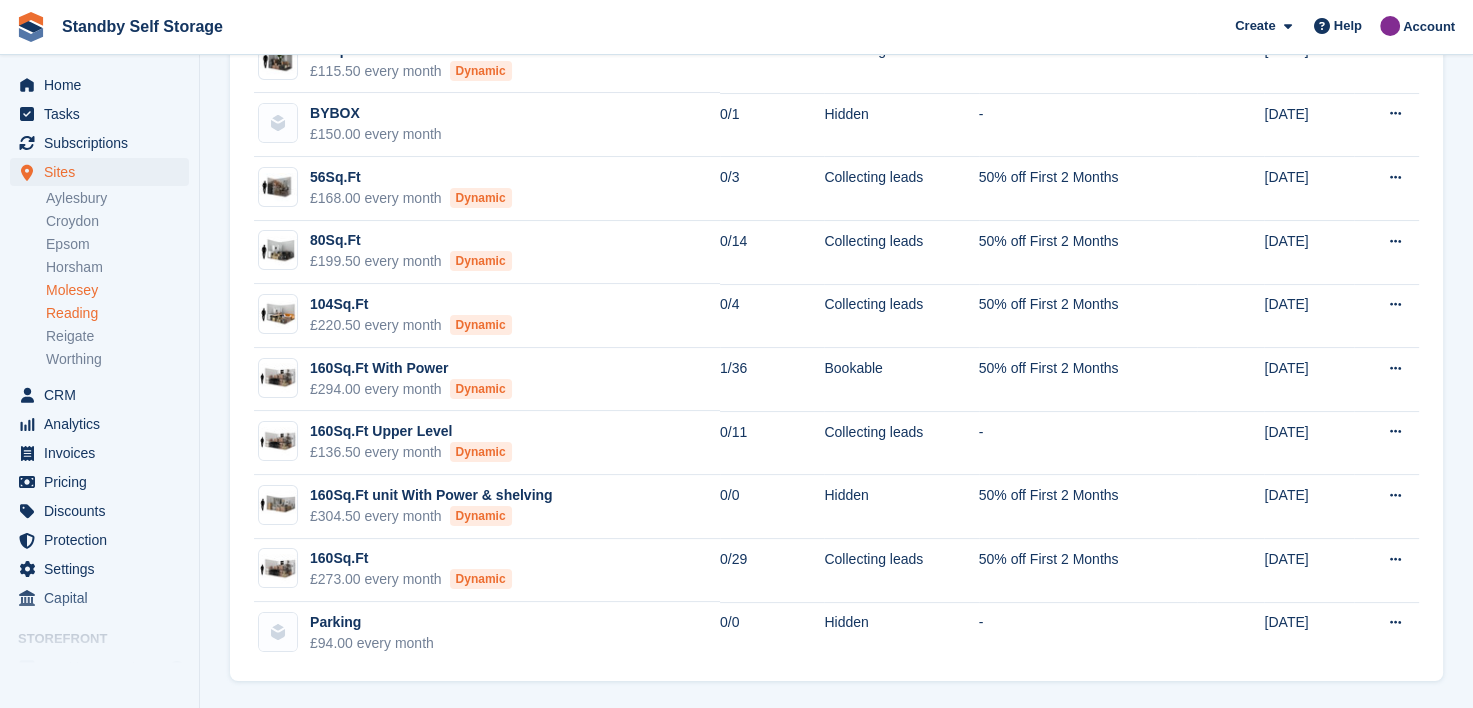 click on "Molesey" at bounding box center [117, 290] 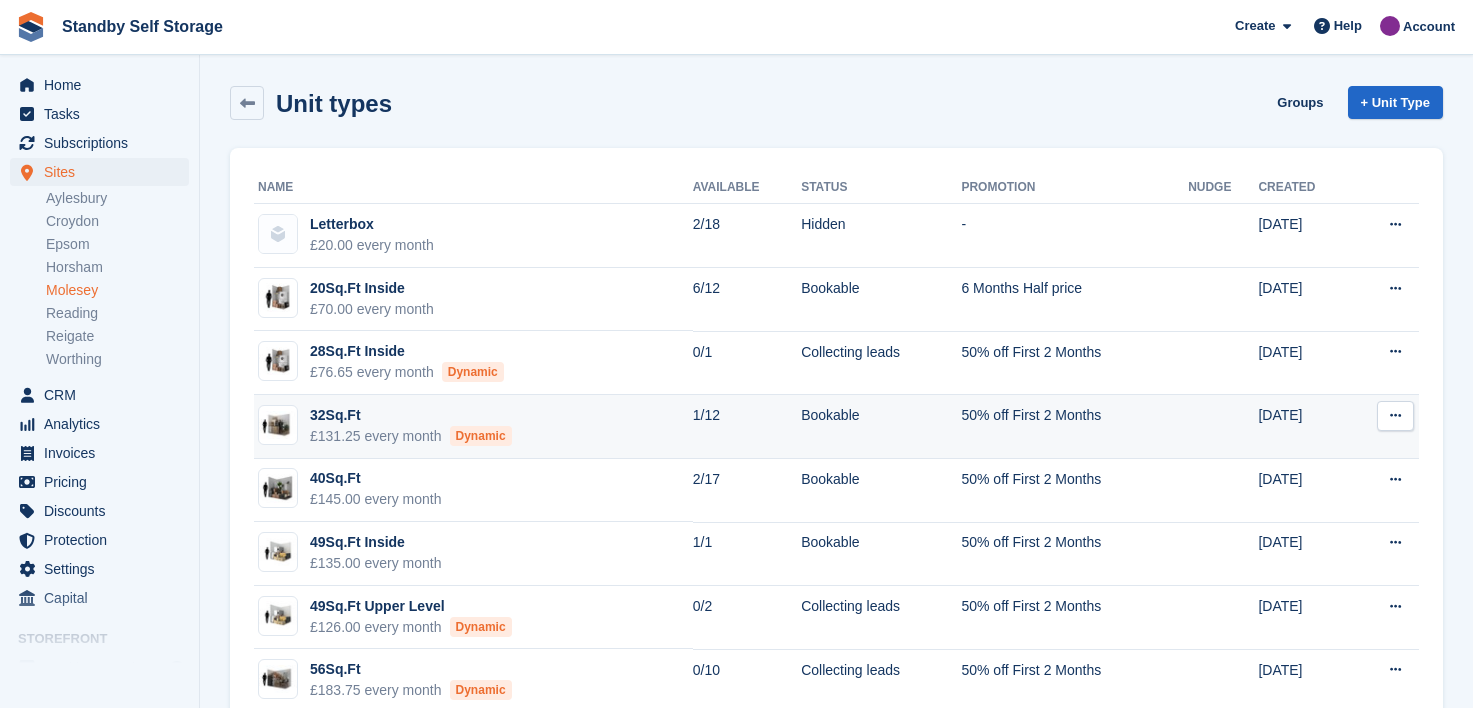 scroll, scrollTop: 100, scrollLeft: 0, axis: vertical 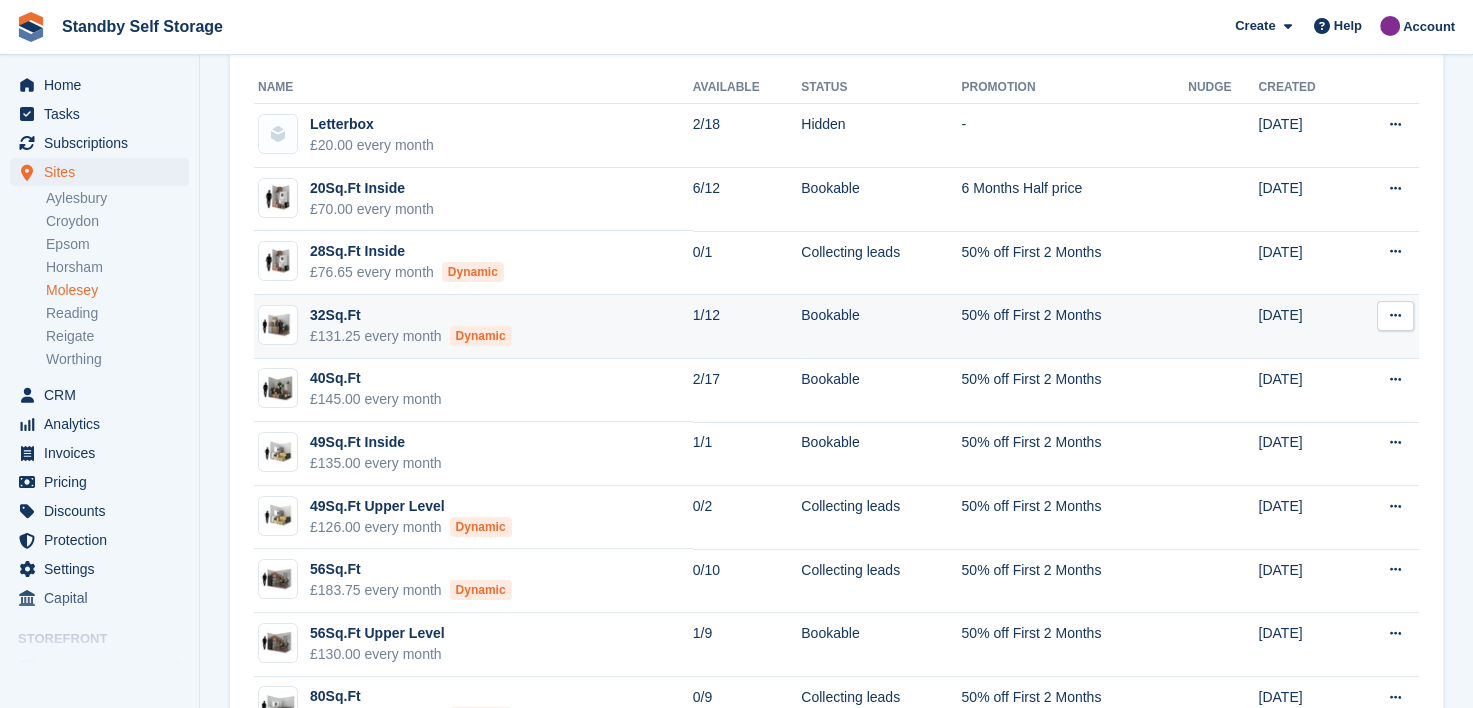 click on "32Sq.Ft
£131.25 every month
Dynamic" at bounding box center [473, 327] 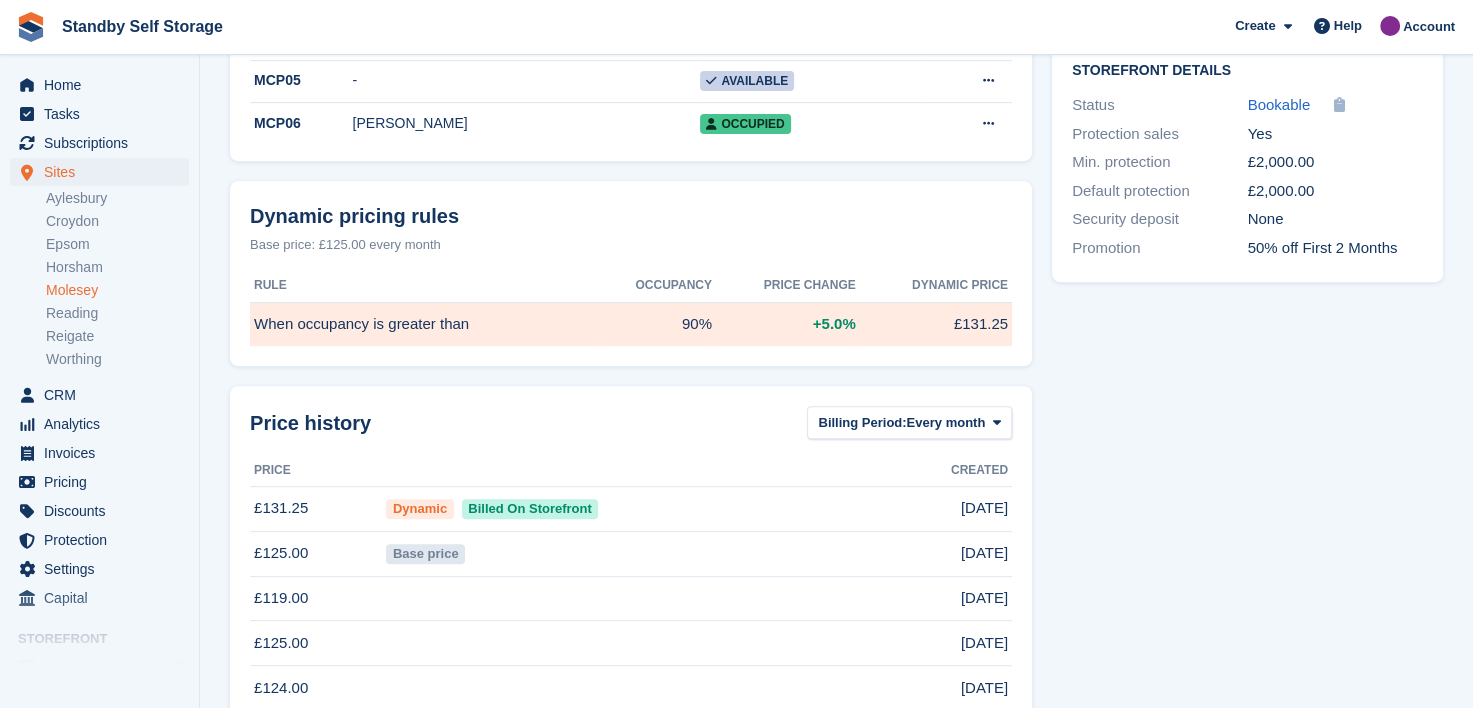 scroll, scrollTop: 800, scrollLeft: 0, axis: vertical 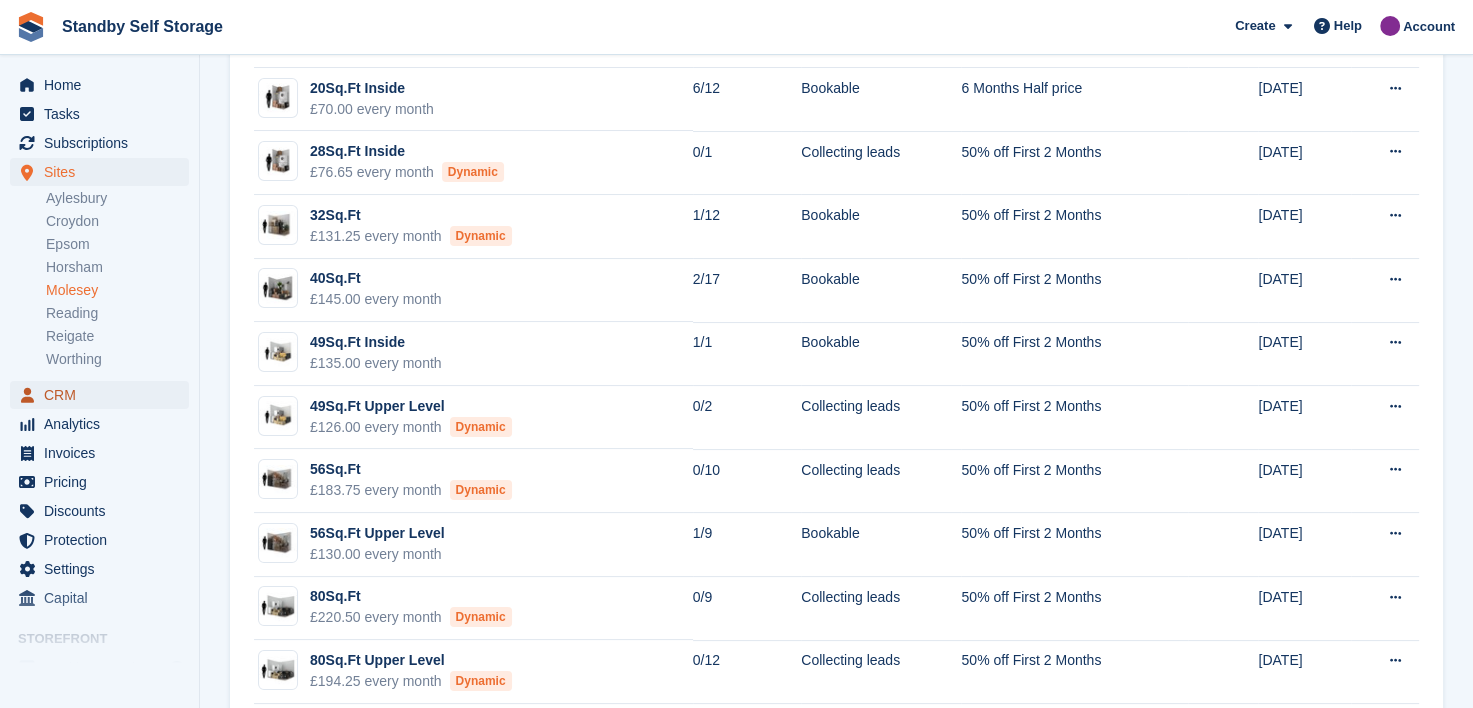 drag, startPoint x: 60, startPoint y: 384, endPoint x: 211, endPoint y: 343, distance: 156.46725 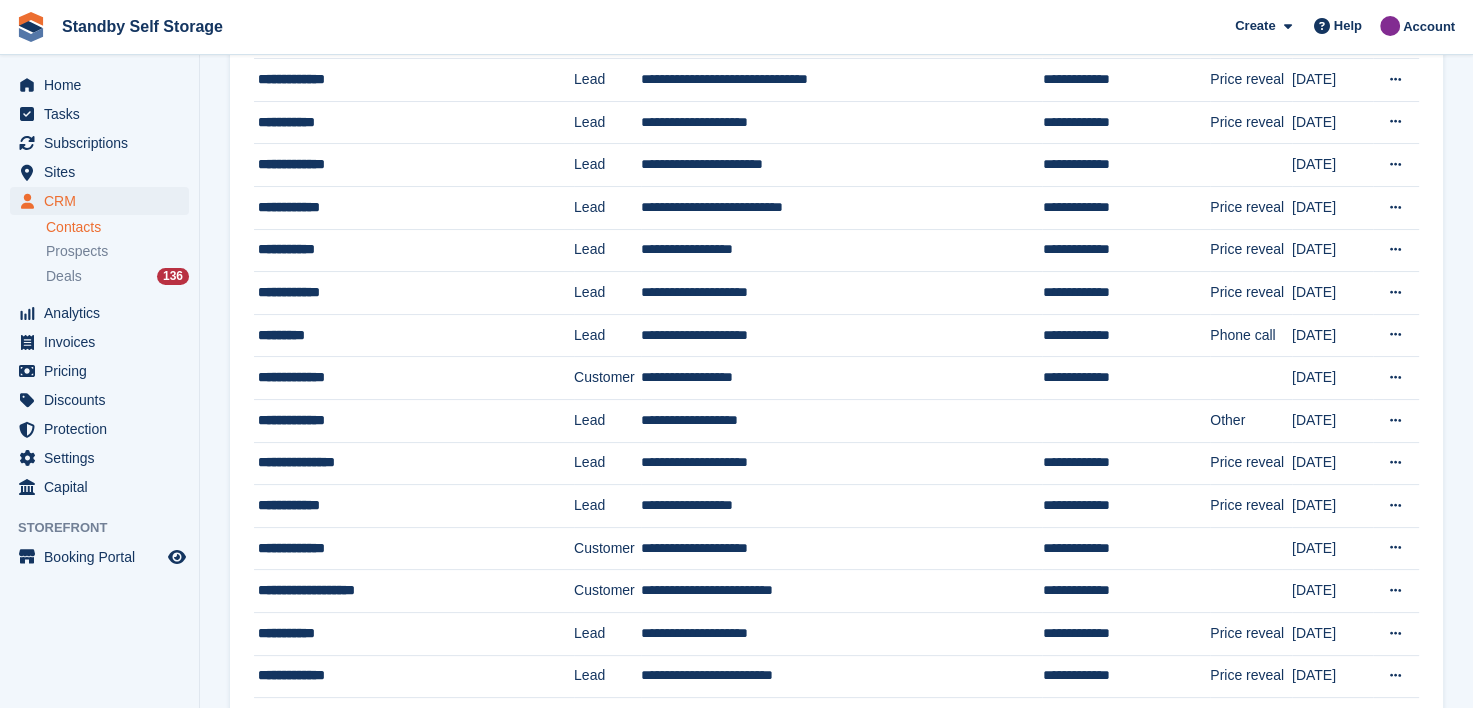 scroll, scrollTop: 0, scrollLeft: 0, axis: both 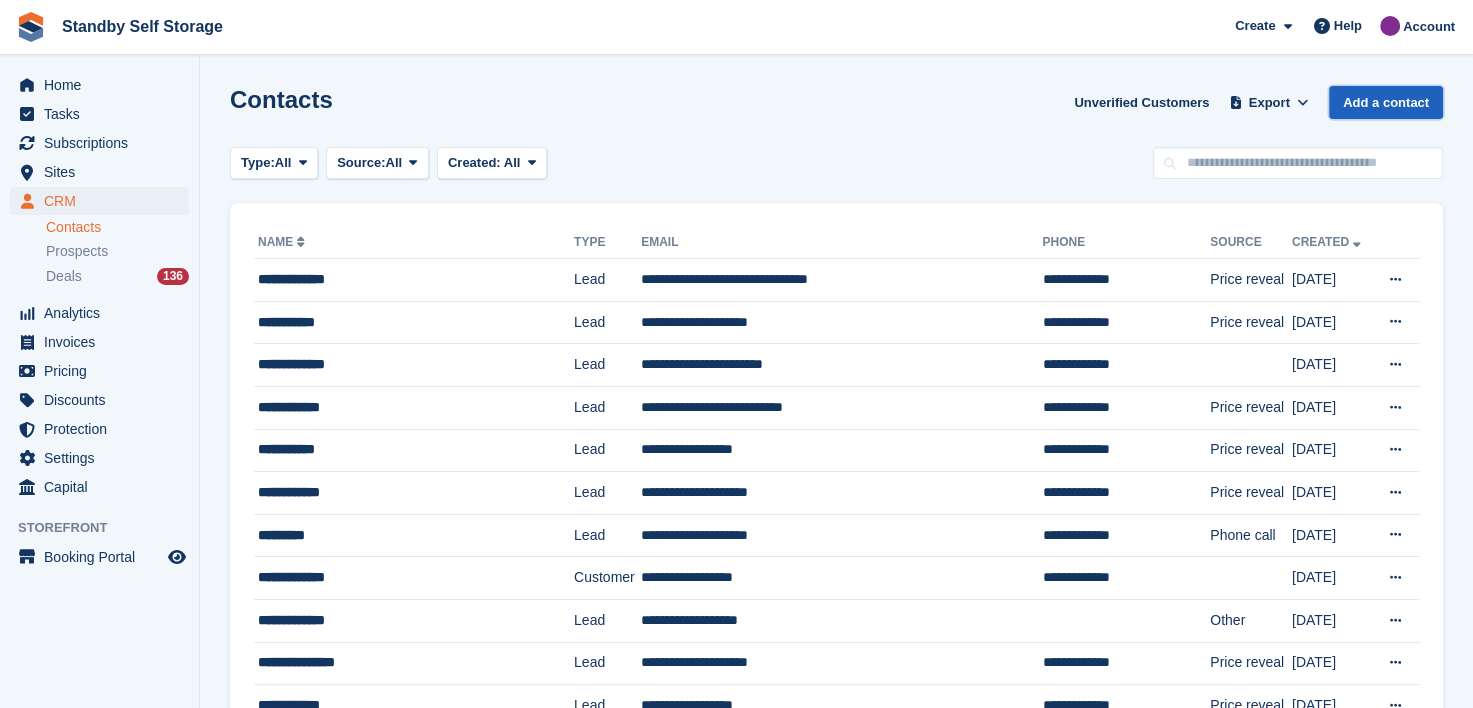 click on "Add a contact" at bounding box center (1386, 102) 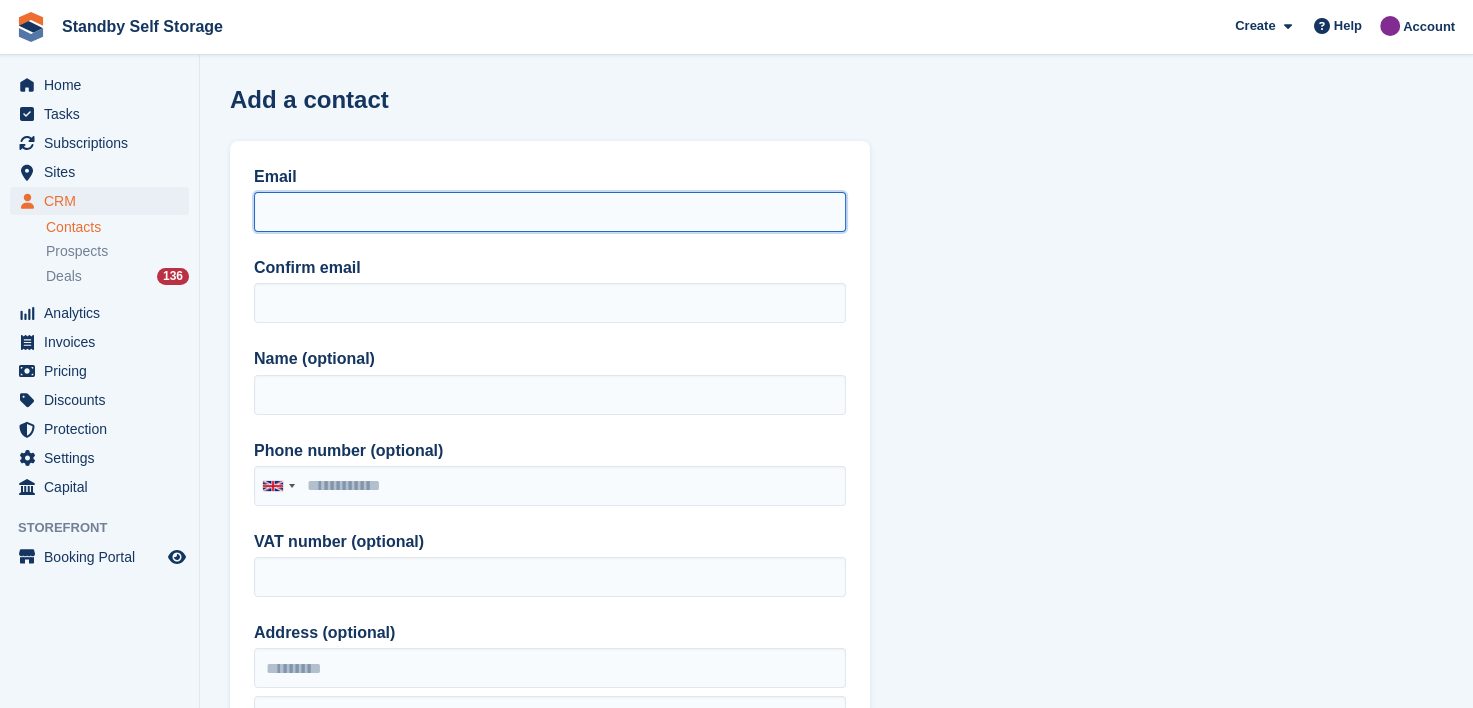 click on "Email" at bounding box center (550, 212) 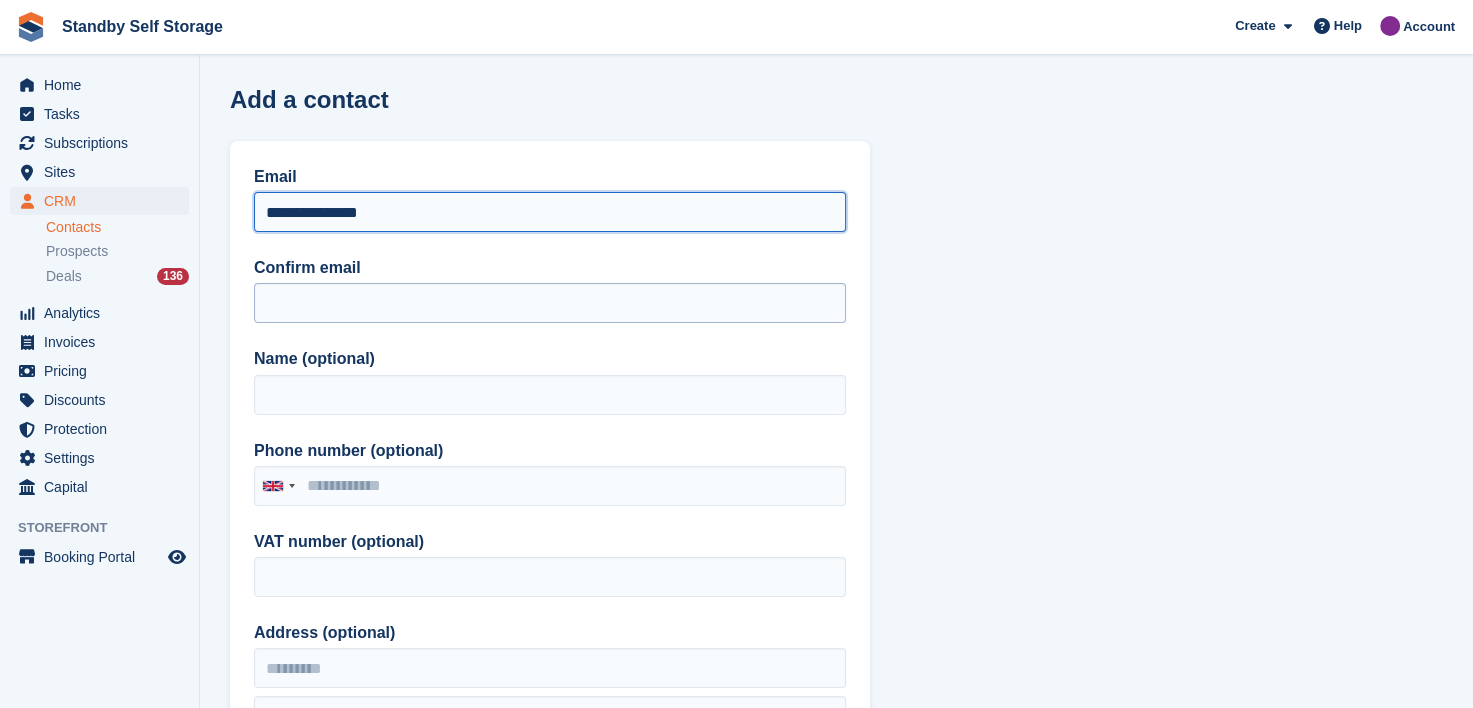 type on "**********" 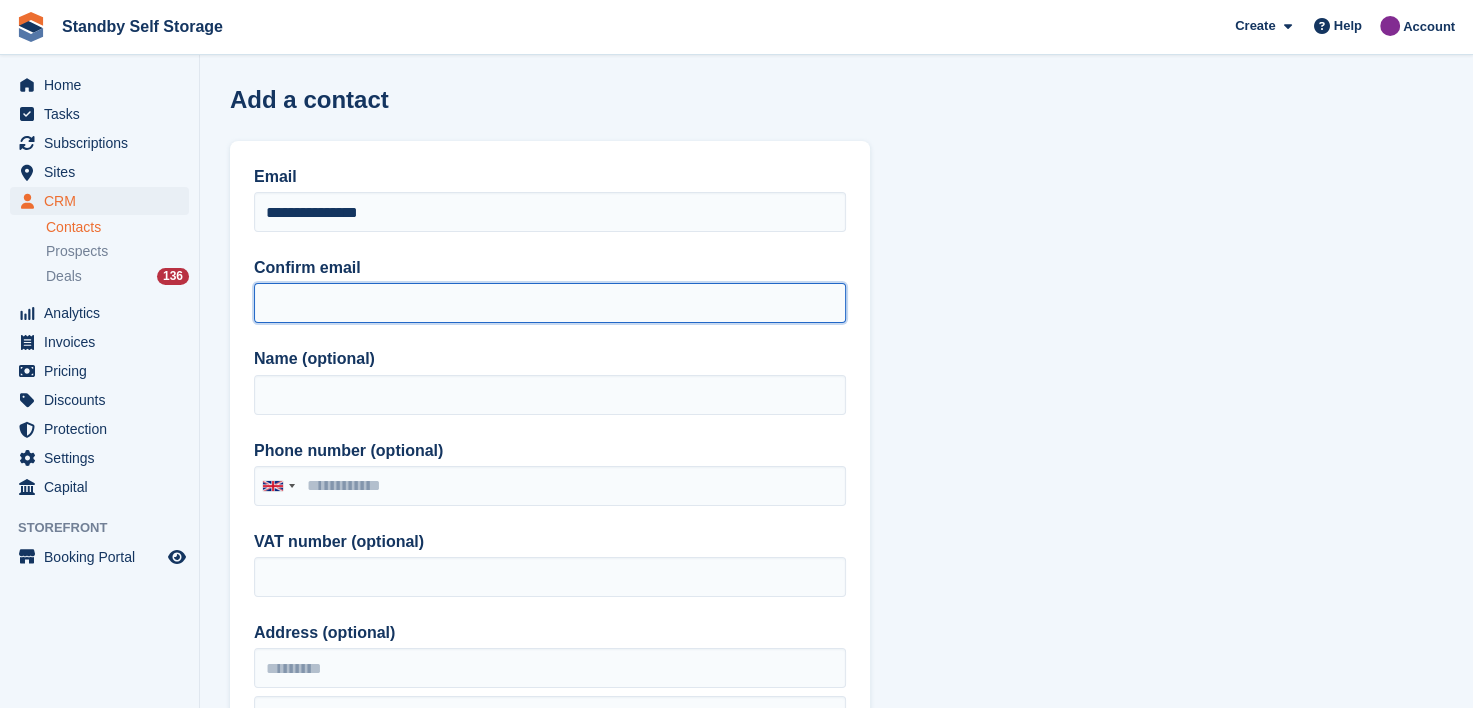 click on "Confirm email" at bounding box center (550, 303) 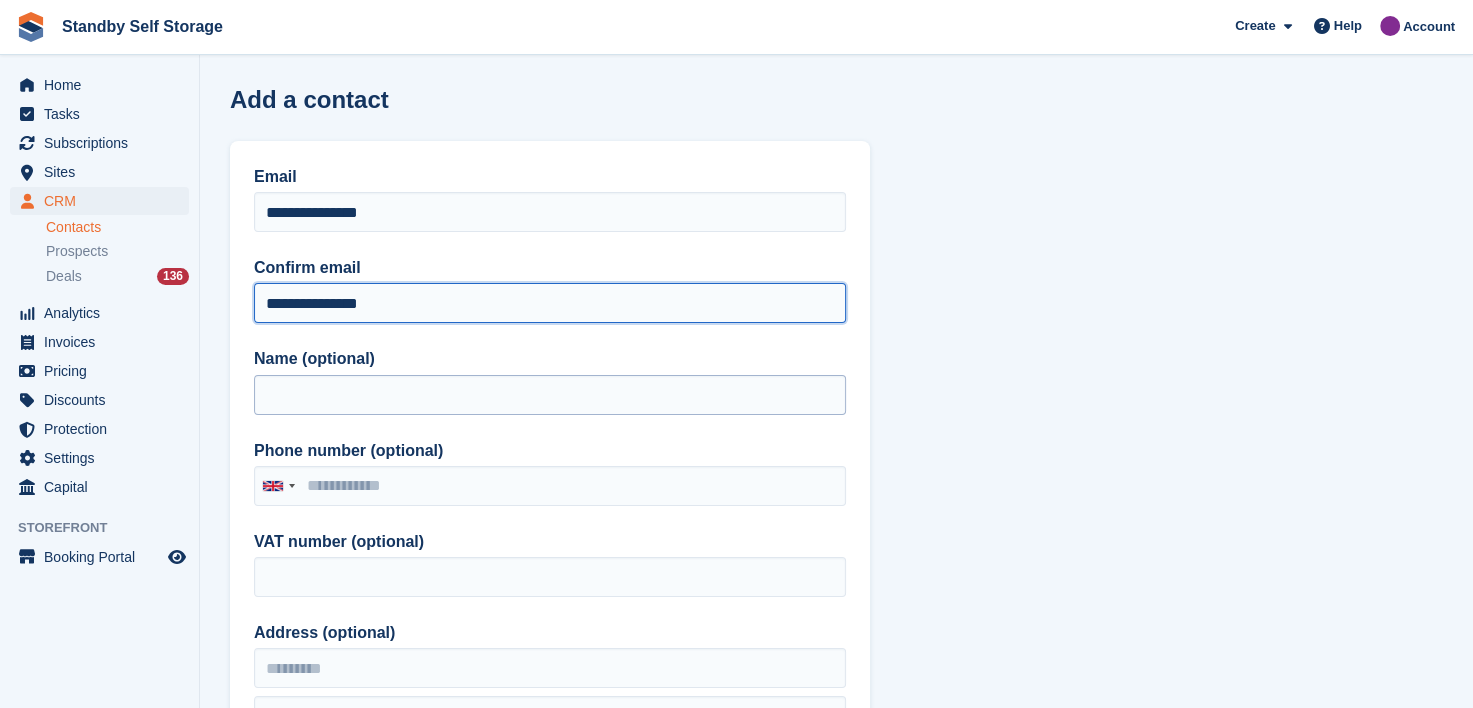 type on "**********" 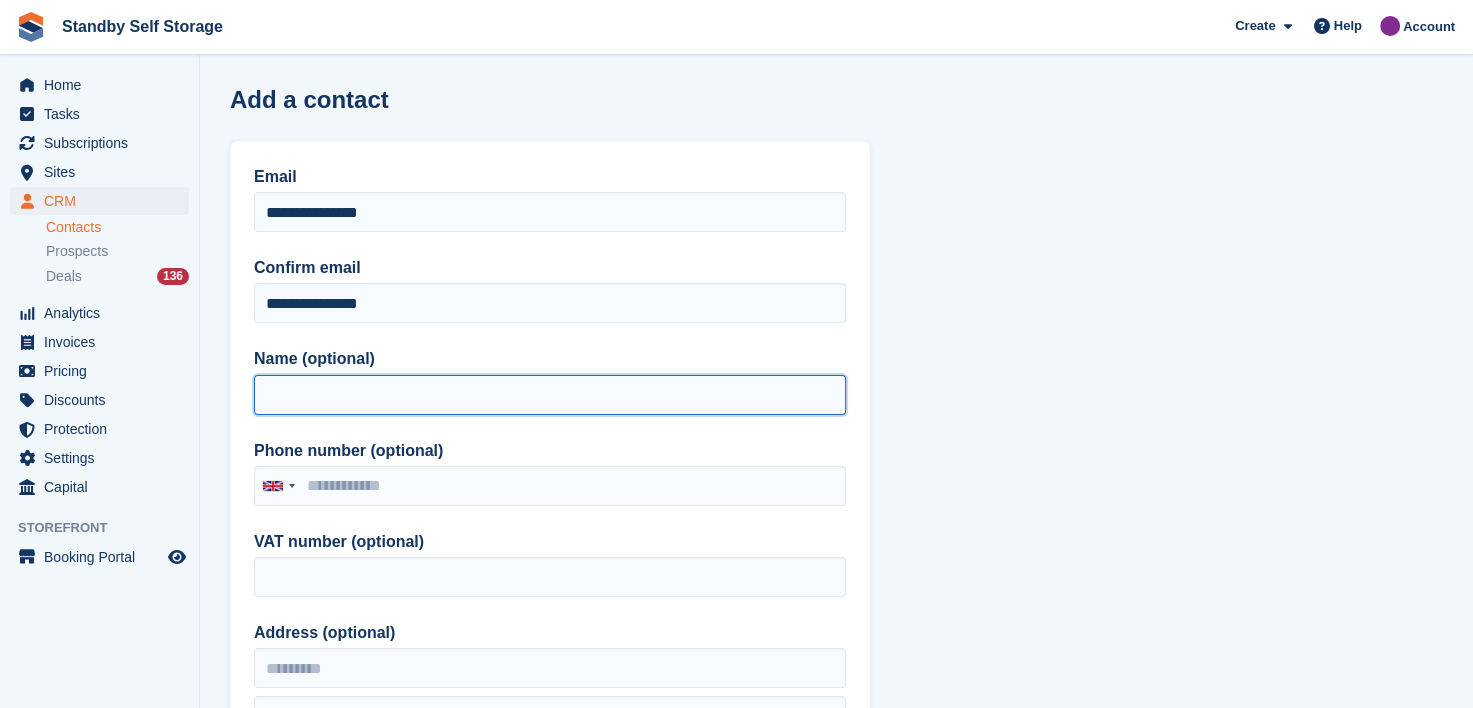 click on "Name (optional)" at bounding box center [550, 395] 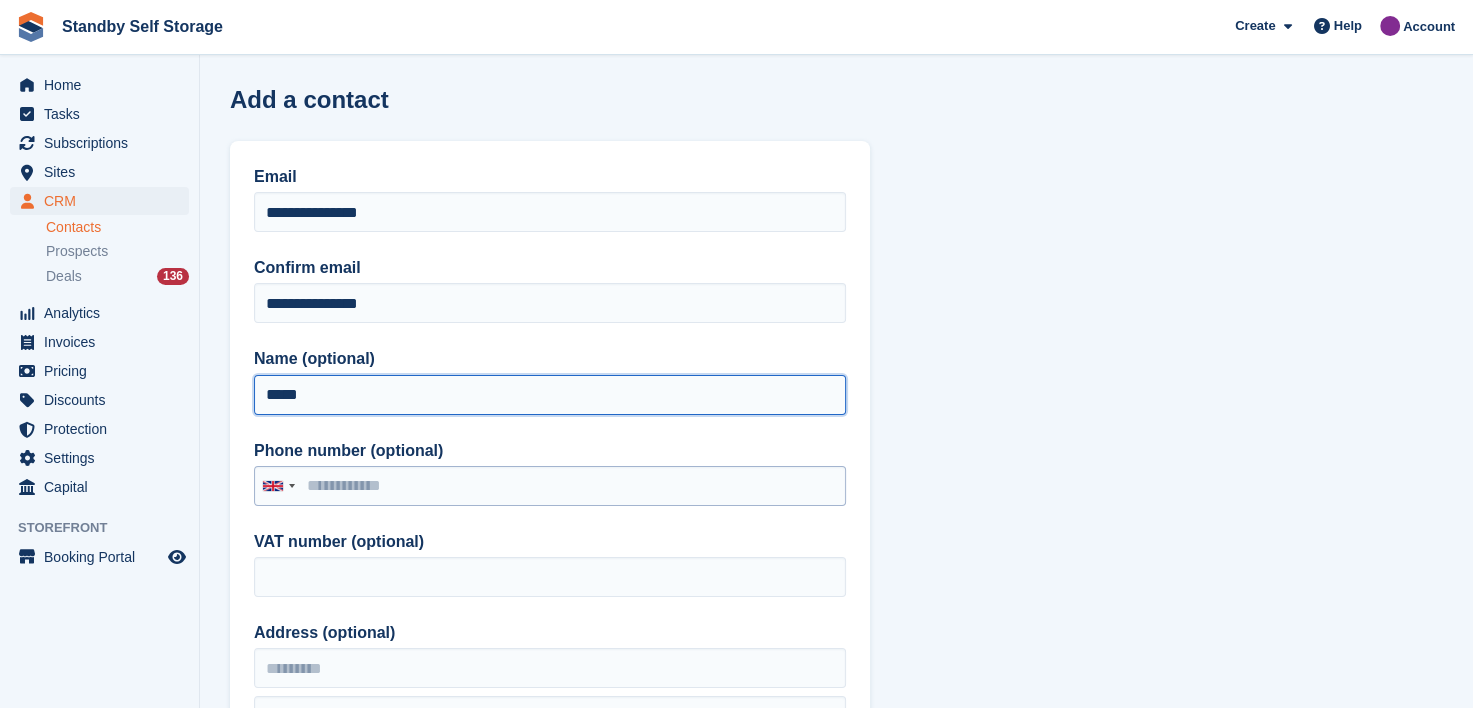 type on "*****" 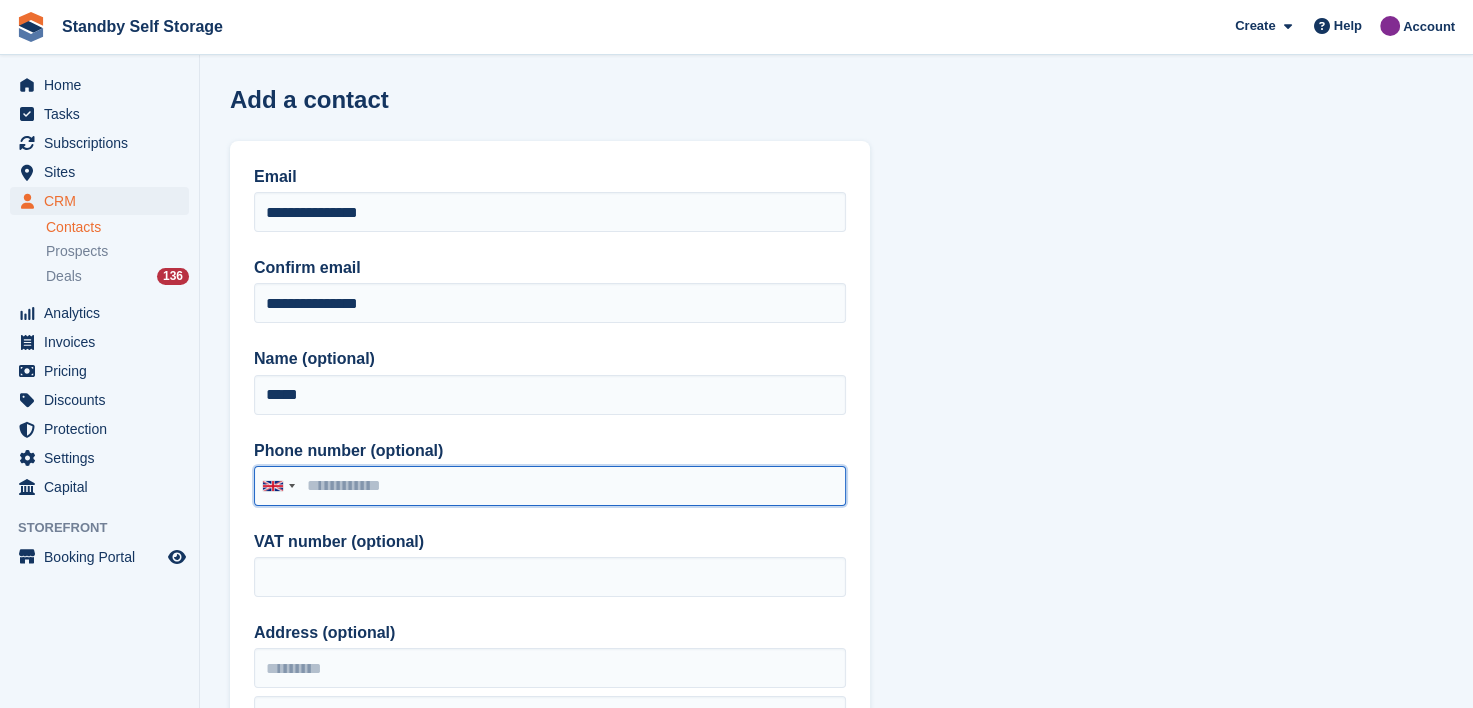 click on "Phone number (optional)" at bounding box center (550, 486) 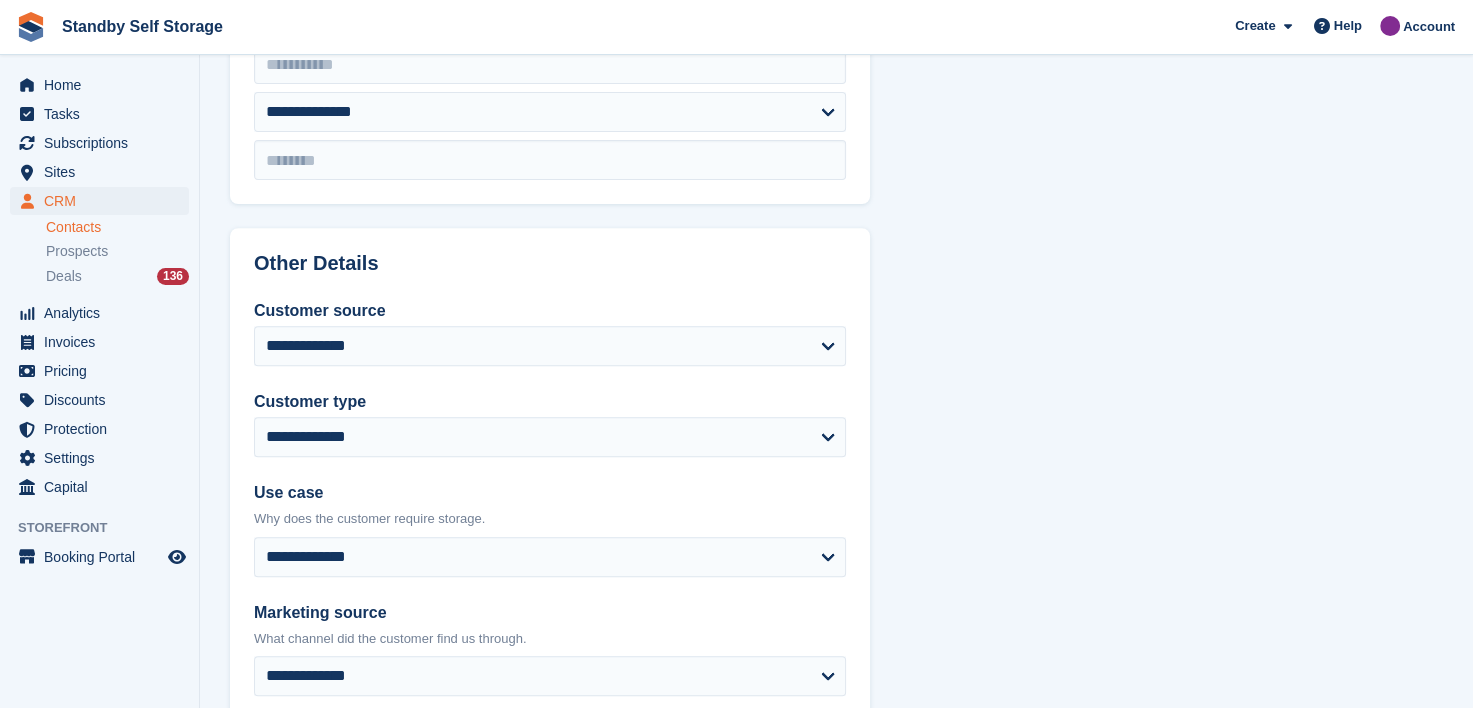 scroll, scrollTop: 700, scrollLeft: 0, axis: vertical 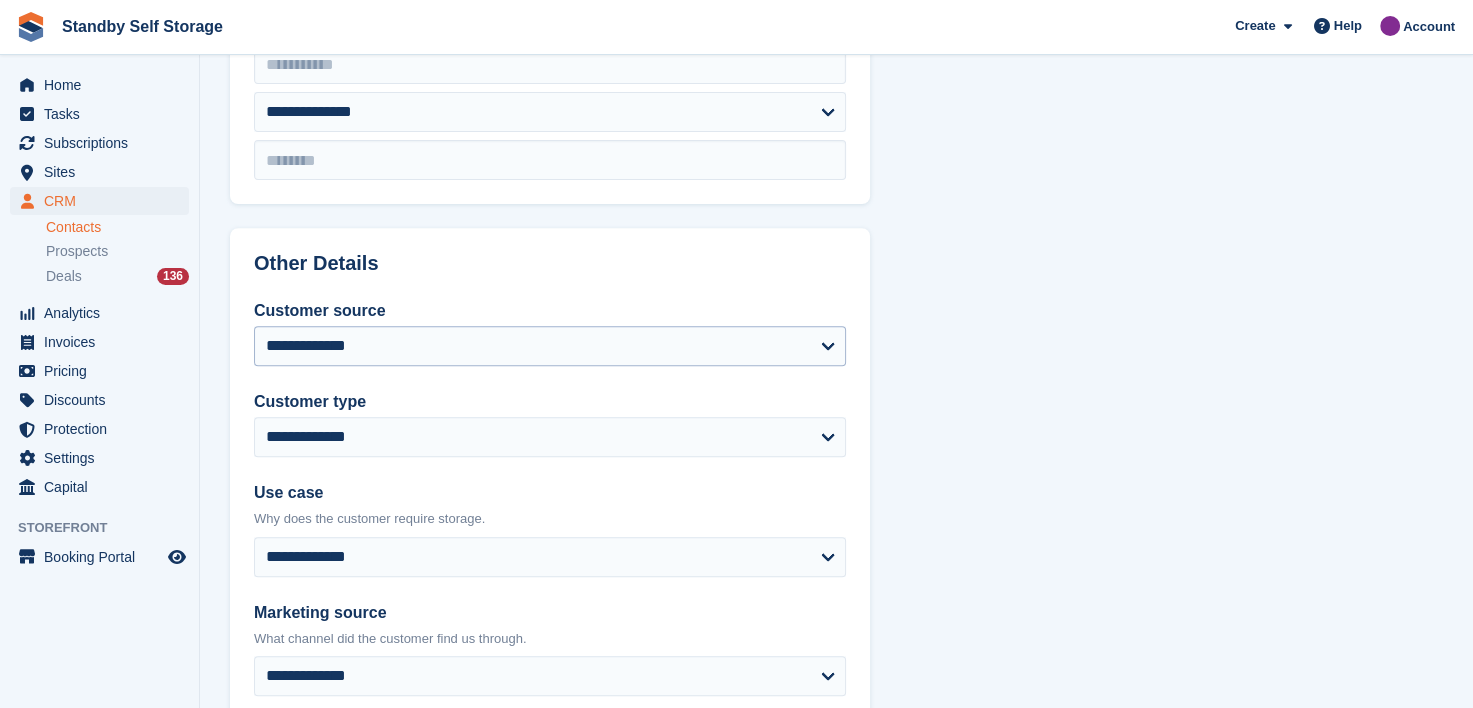 type on "**********" 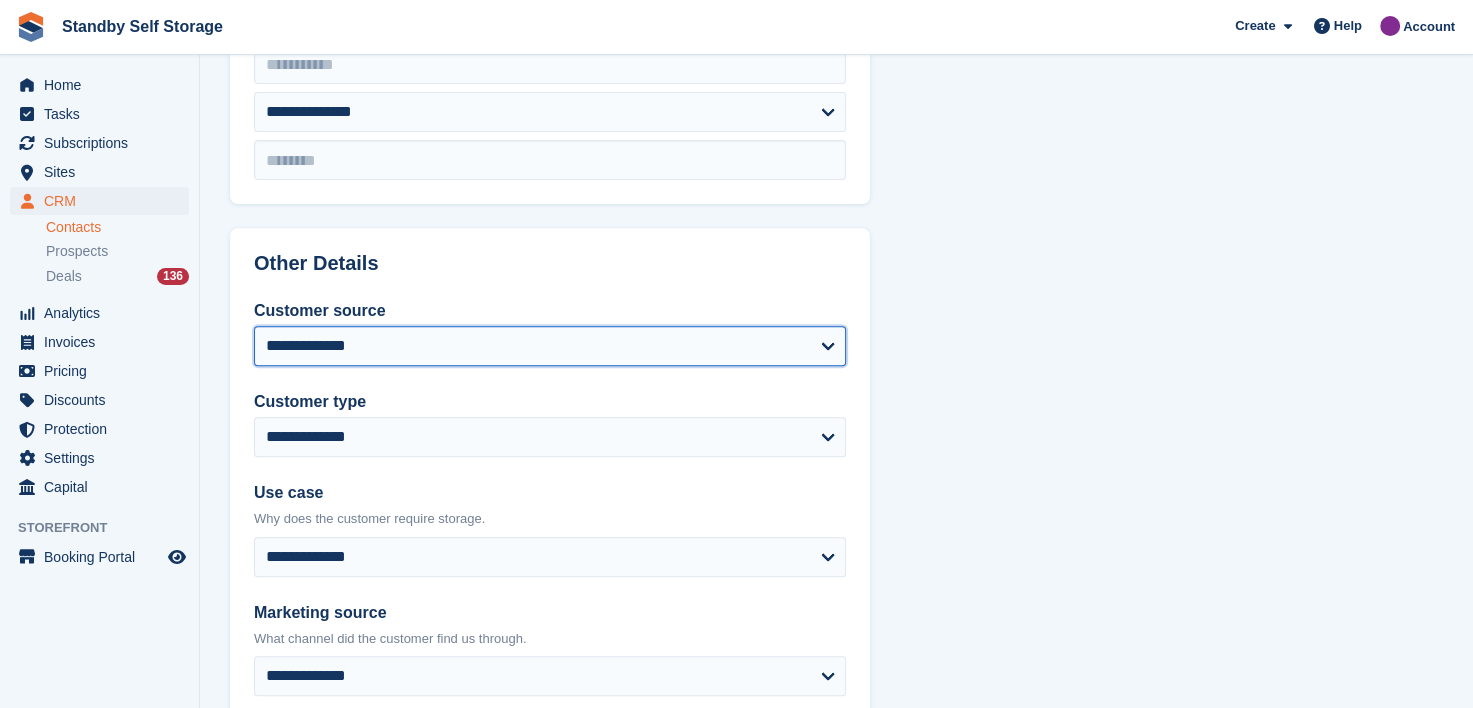 click on "**********" at bounding box center (550, 346) 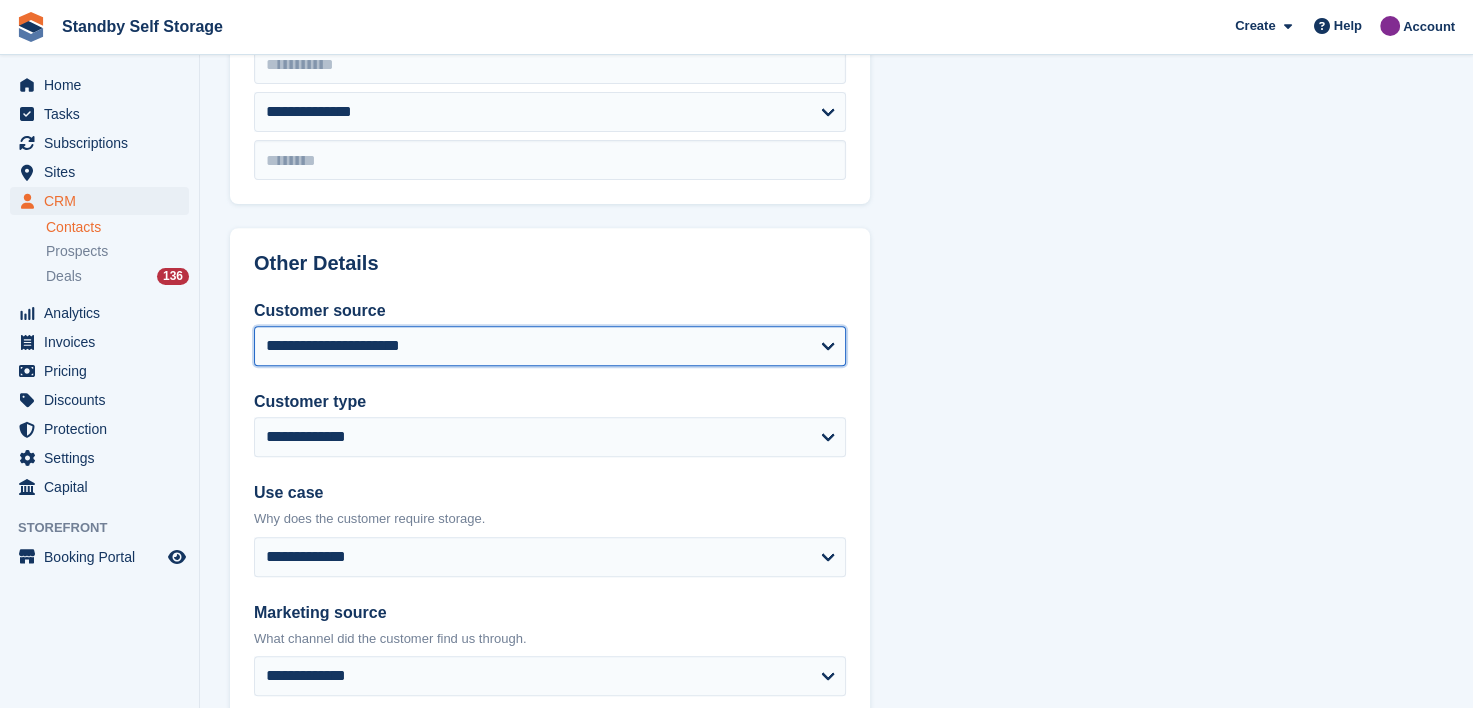 click on "**********" at bounding box center (550, 346) 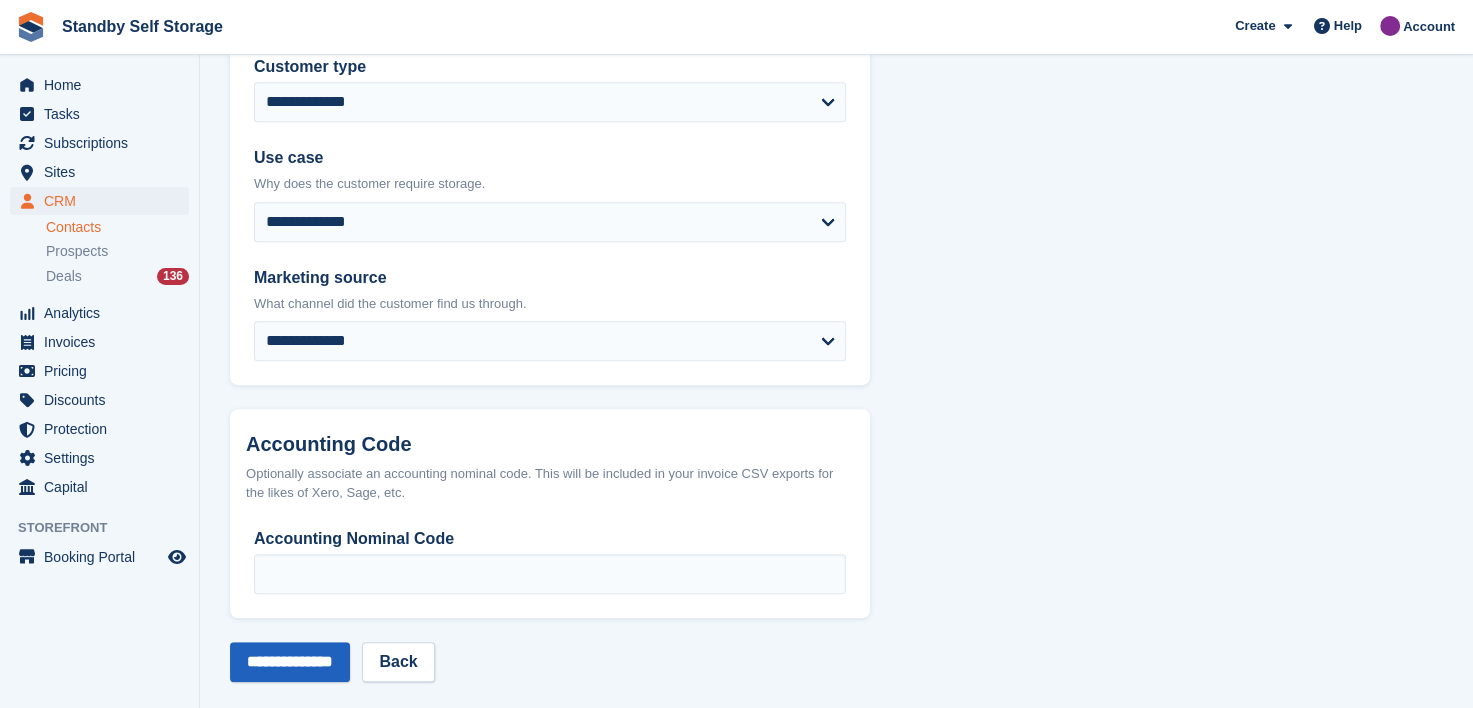 scroll, scrollTop: 1055, scrollLeft: 0, axis: vertical 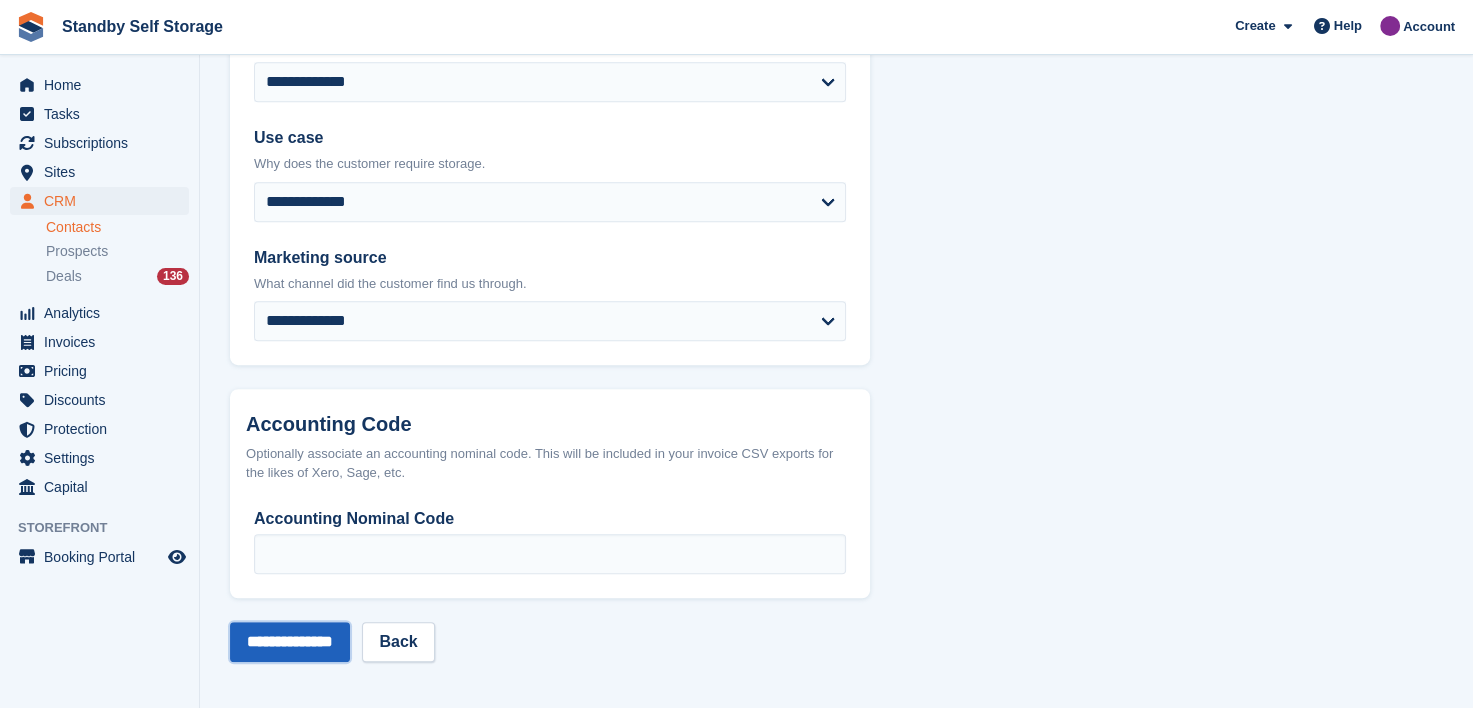 click on "**********" at bounding box center [290, 642] 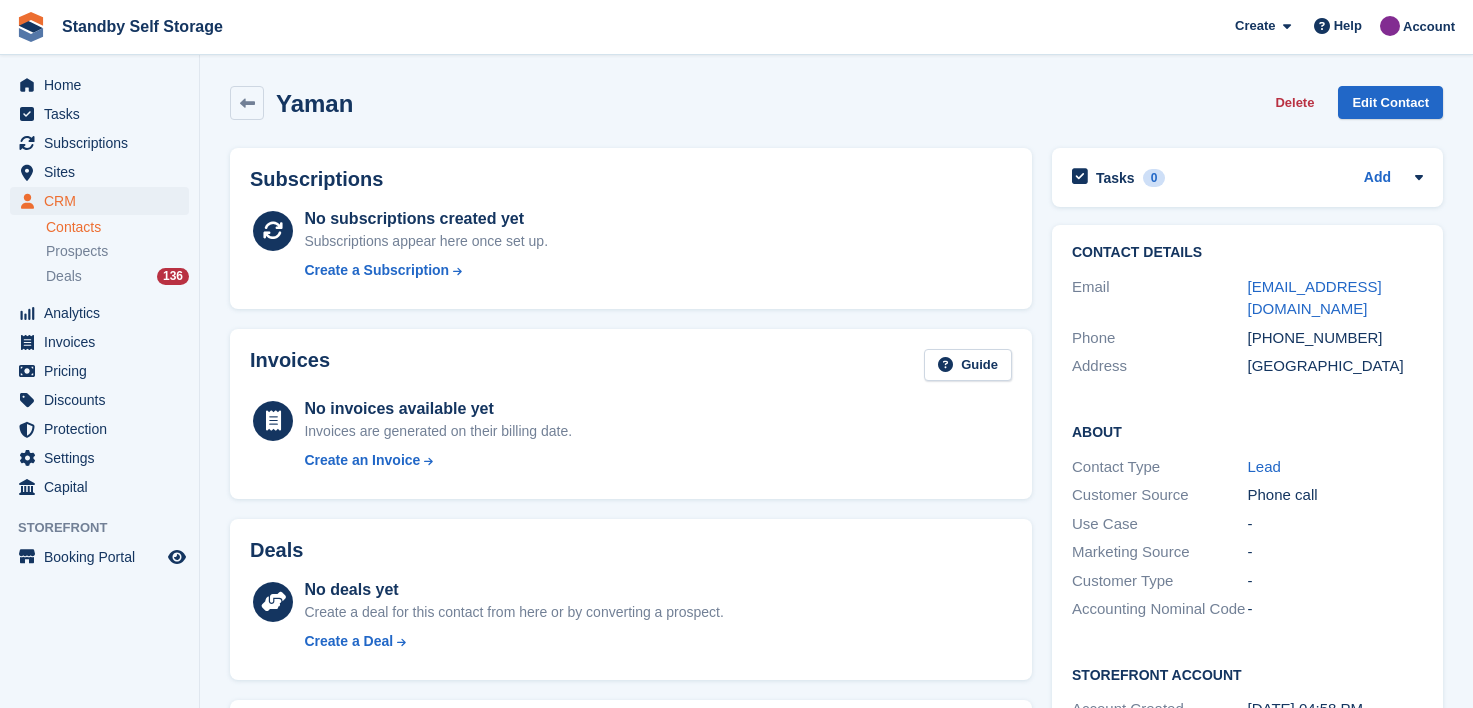scroll, scrollTop: 400, scrollLeft: 0, axis: vertical 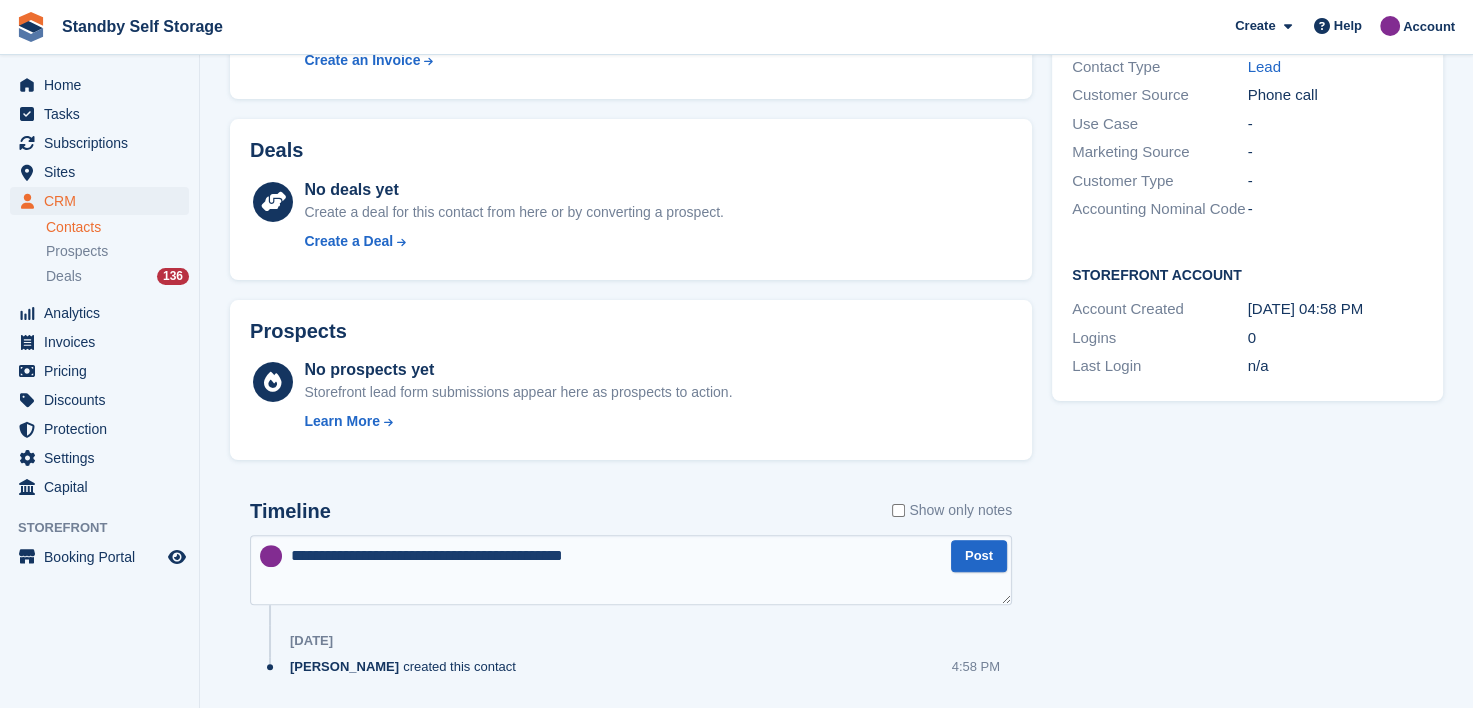 type on "**********" 